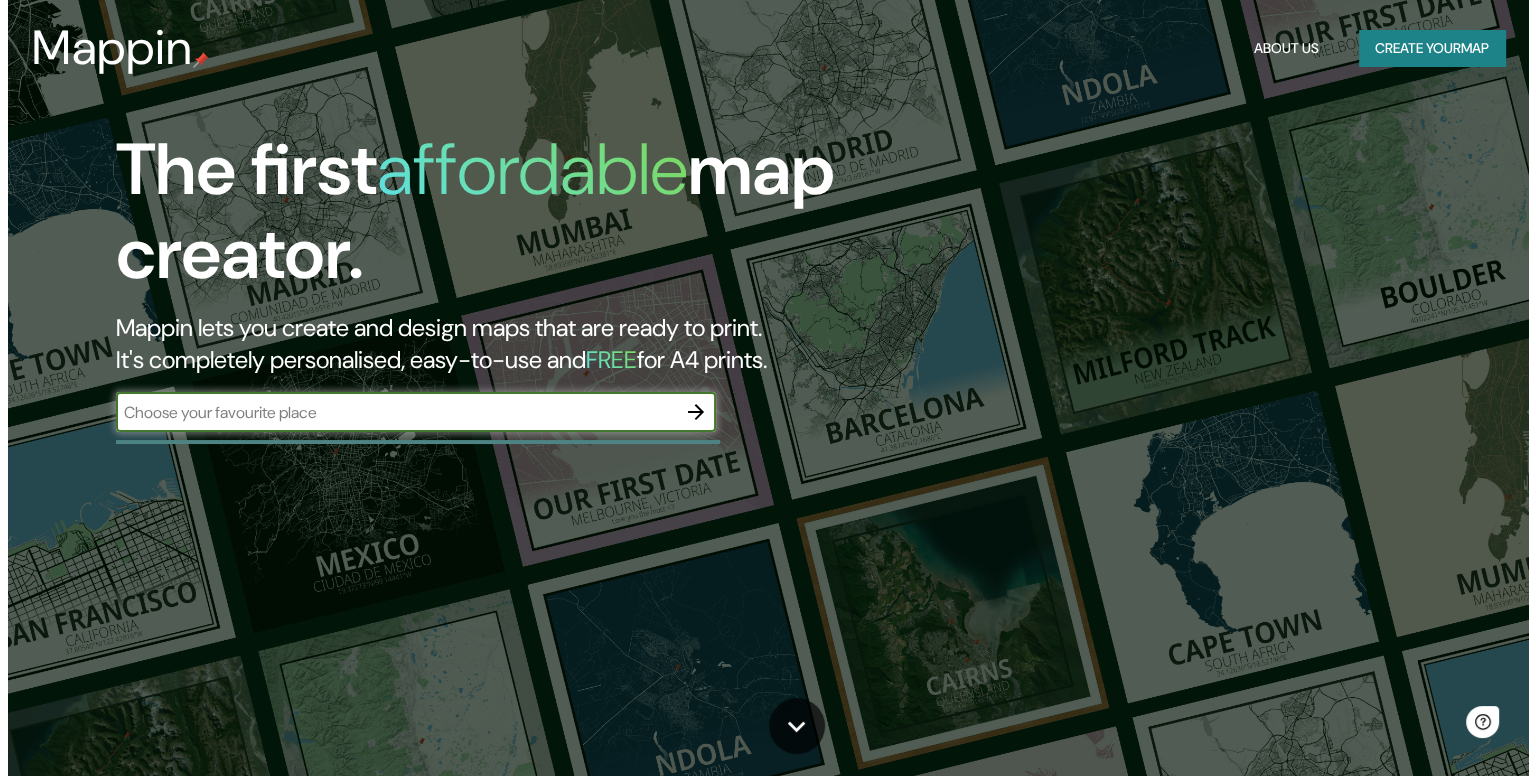 scroll, scrollTop: 0, scrollLeft: 0, axis: both 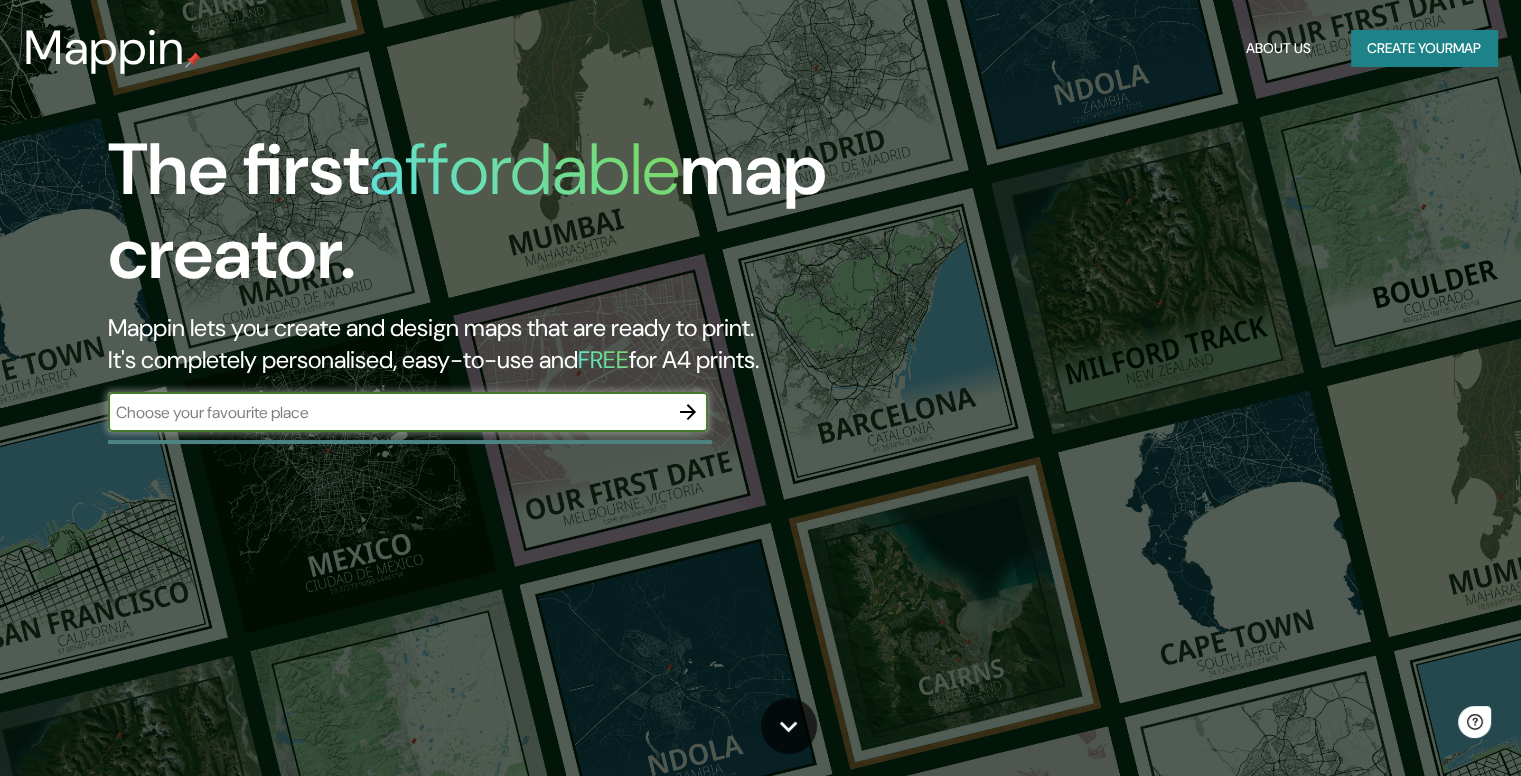 click at bounding box center [388, 412] 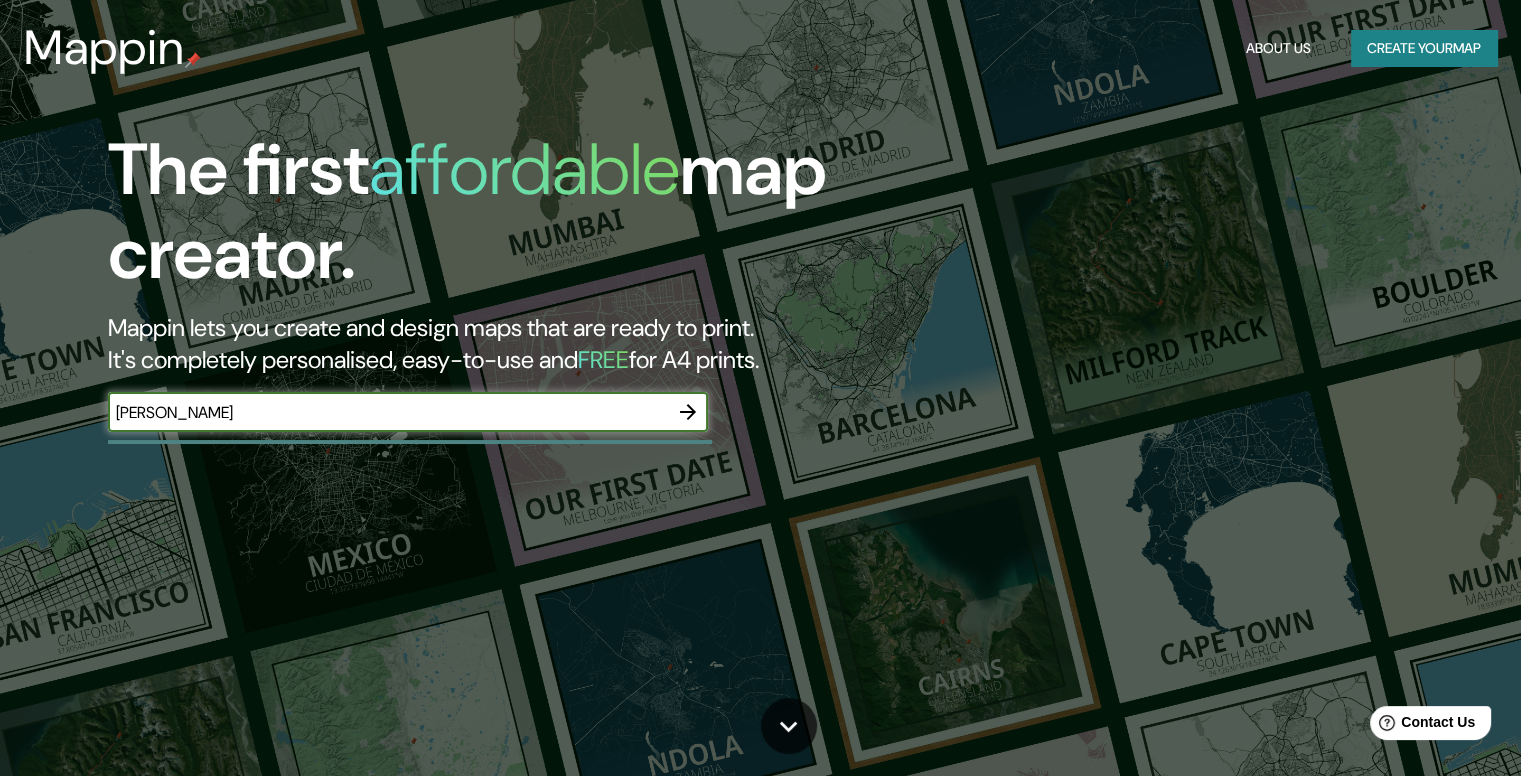 type on "[PERSON_NAME], [GEOGRAPHIC_DATA]" 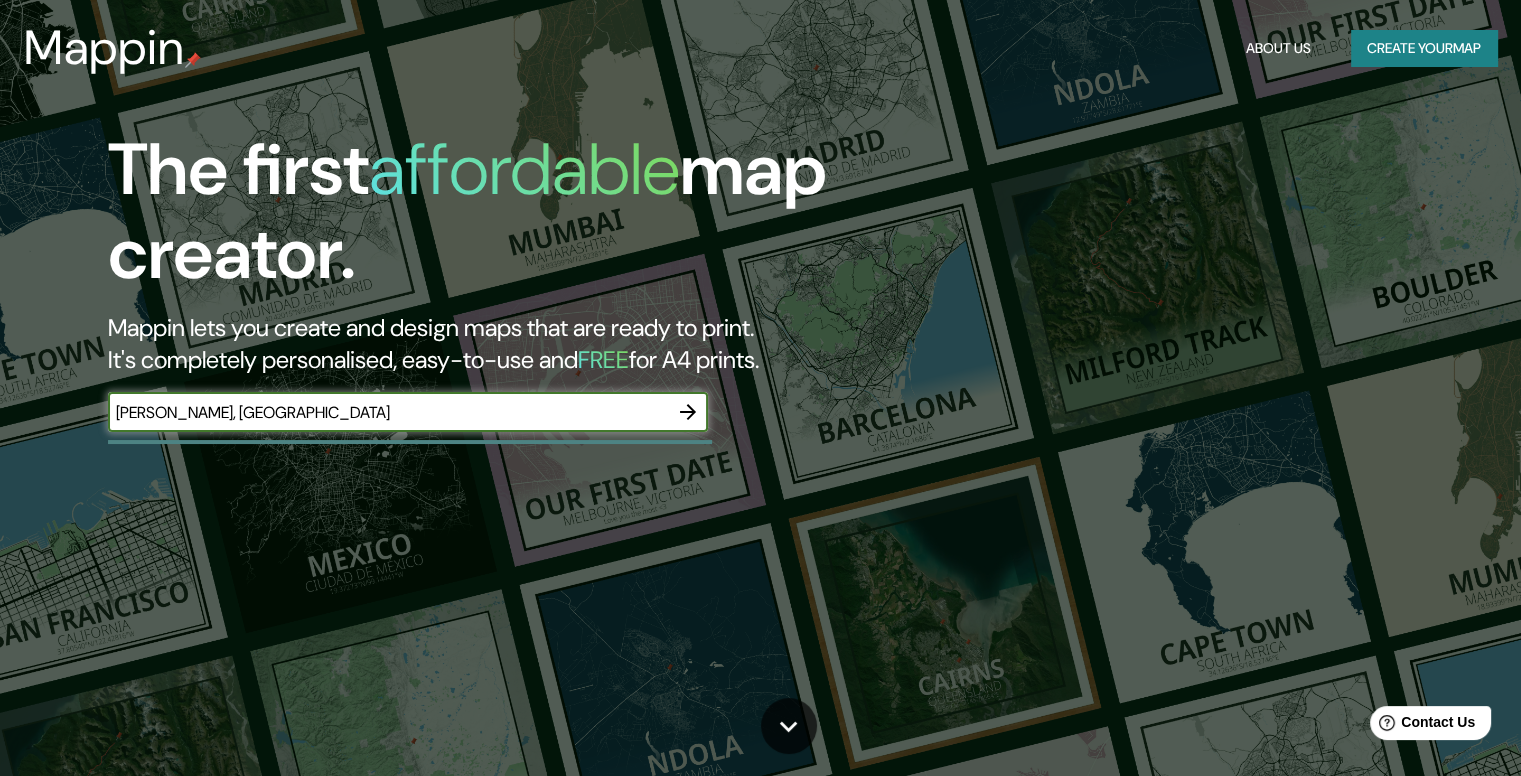 click 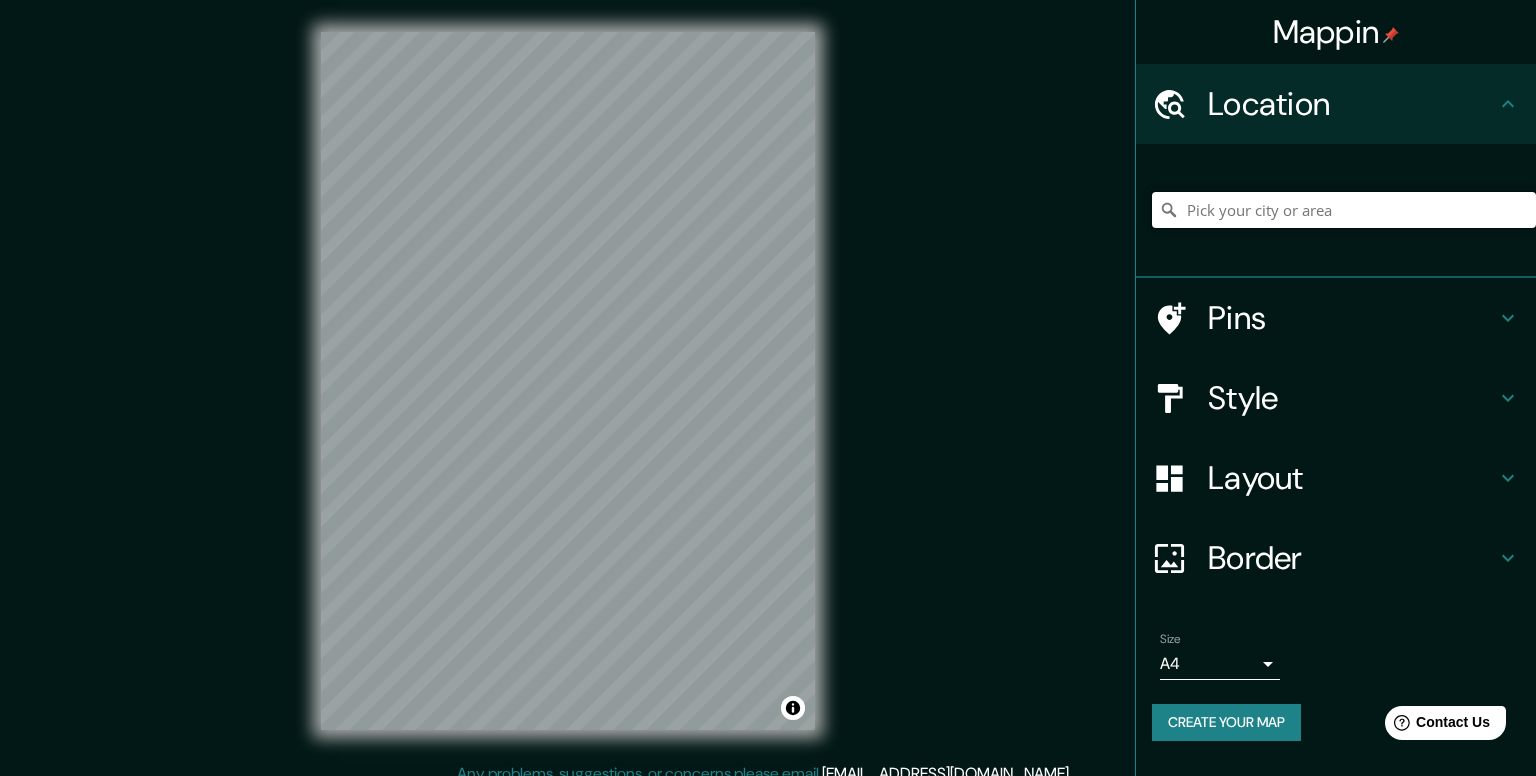 click at bounding box center (1344, 210) 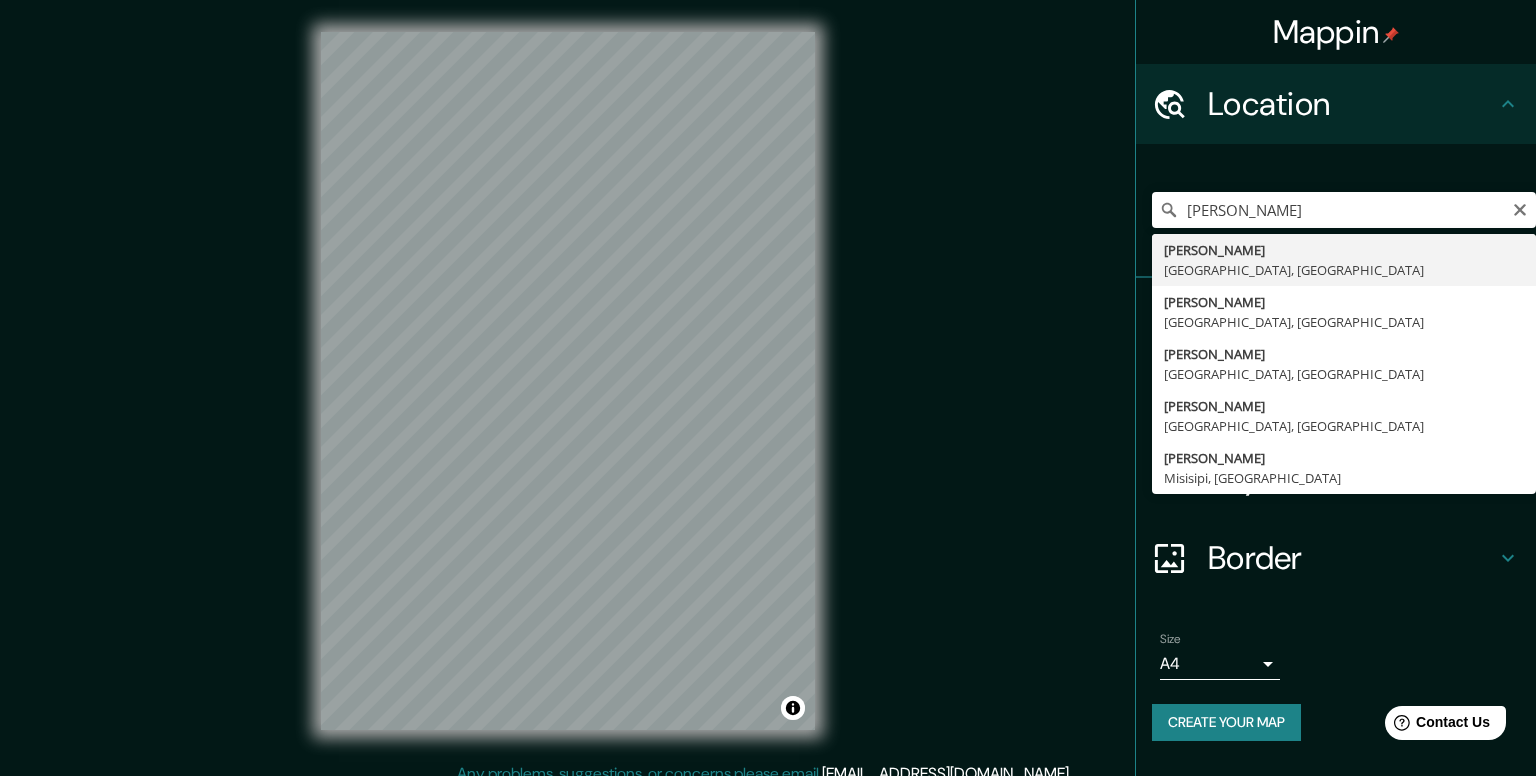 type on "[PERSON_NAME], [GEOGRAPHIC_DATA], [GEOGRAPHIC_DATA]" 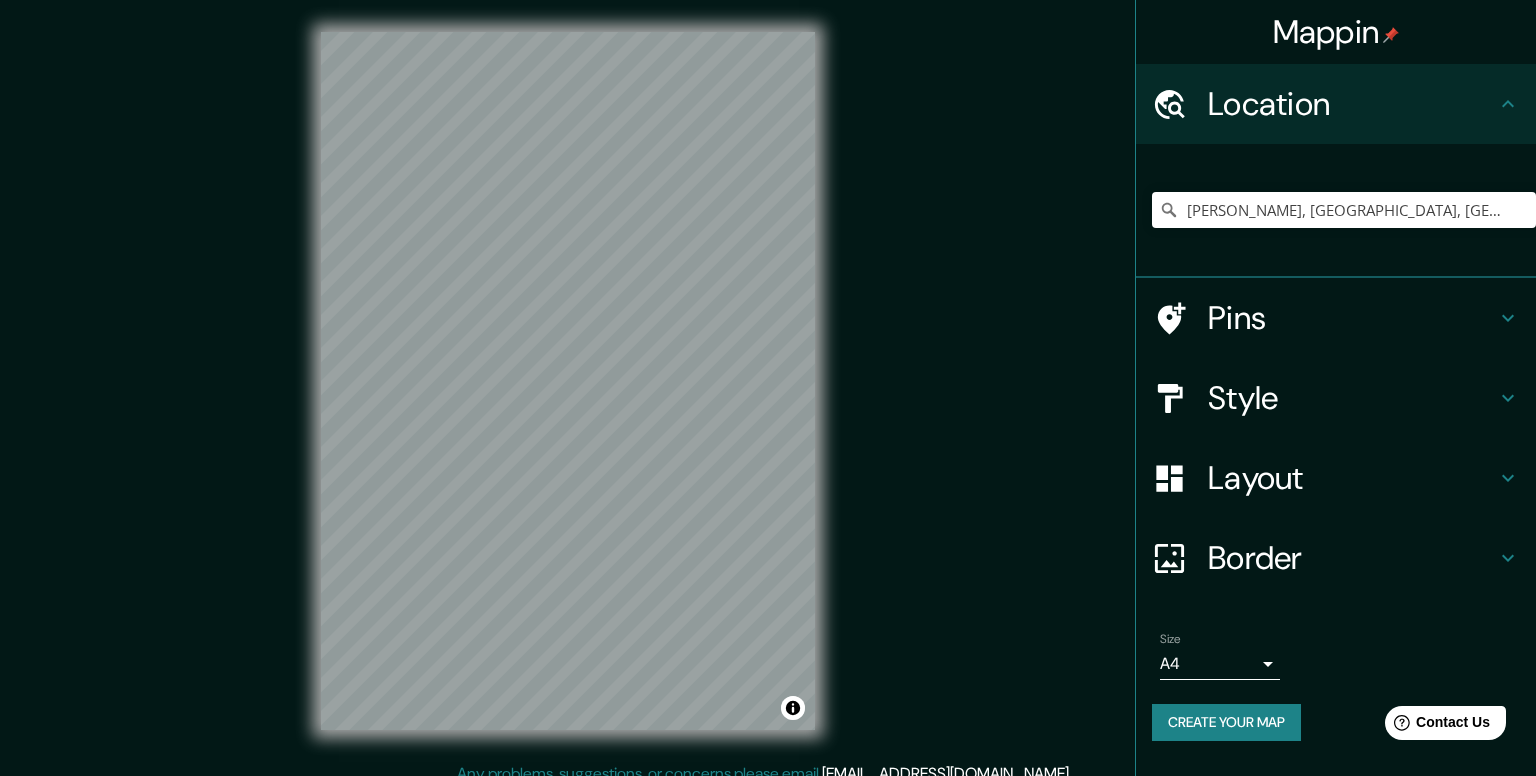 click on "Pins" at bounding box center [1352, 318] 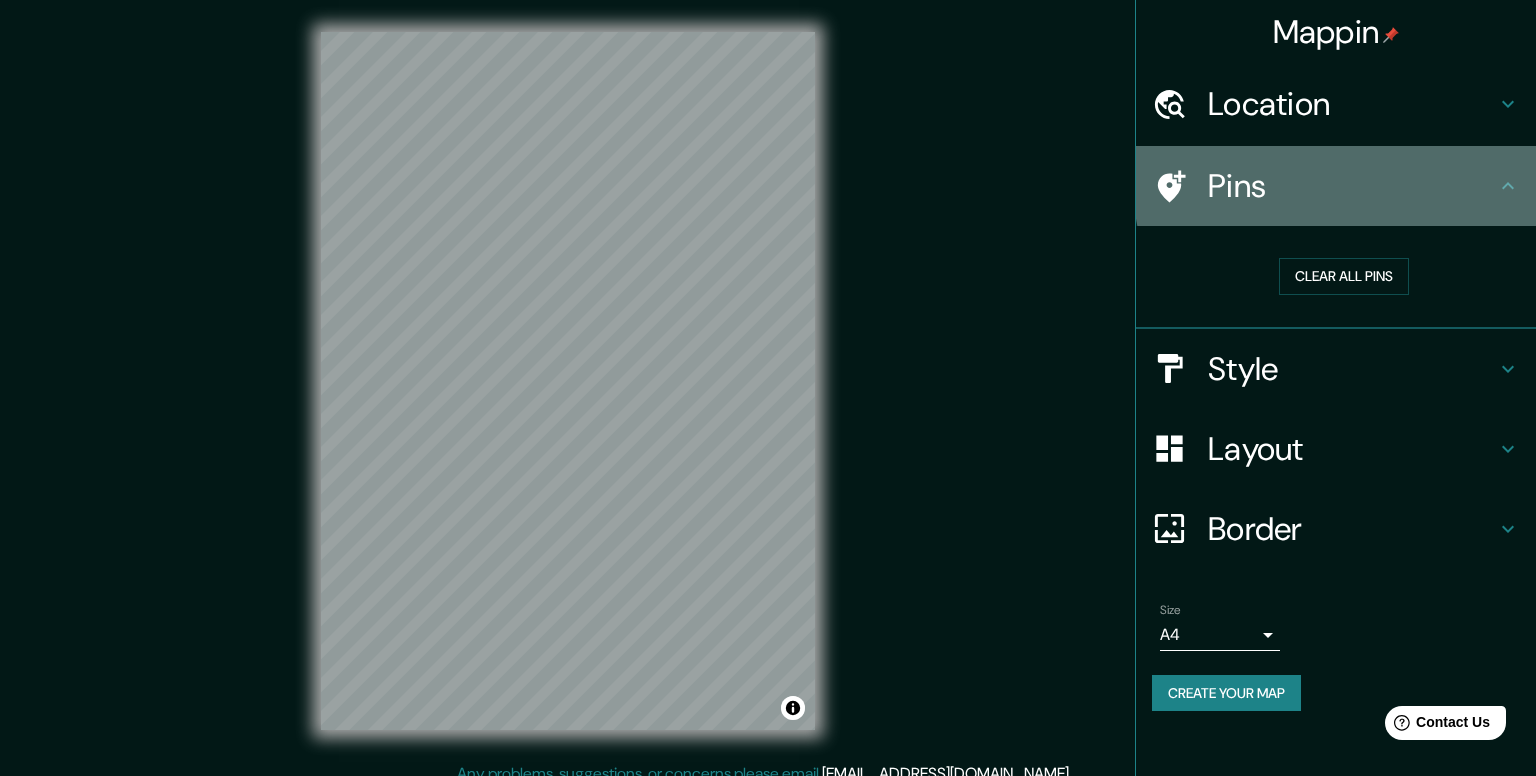 click on "Pins" at bounding box center [1352, 186] 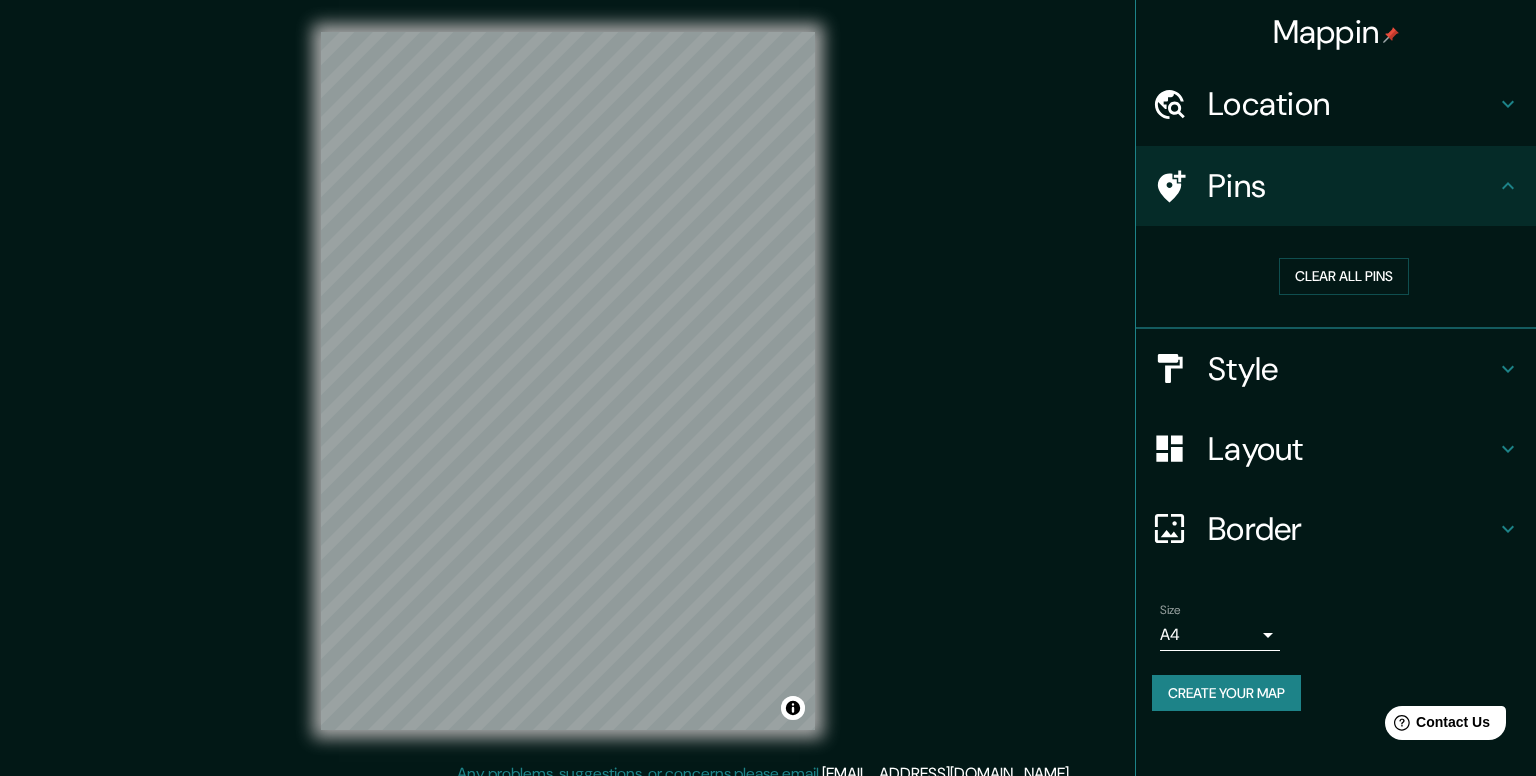 click on "Style" at bounding box center (1352, 369) 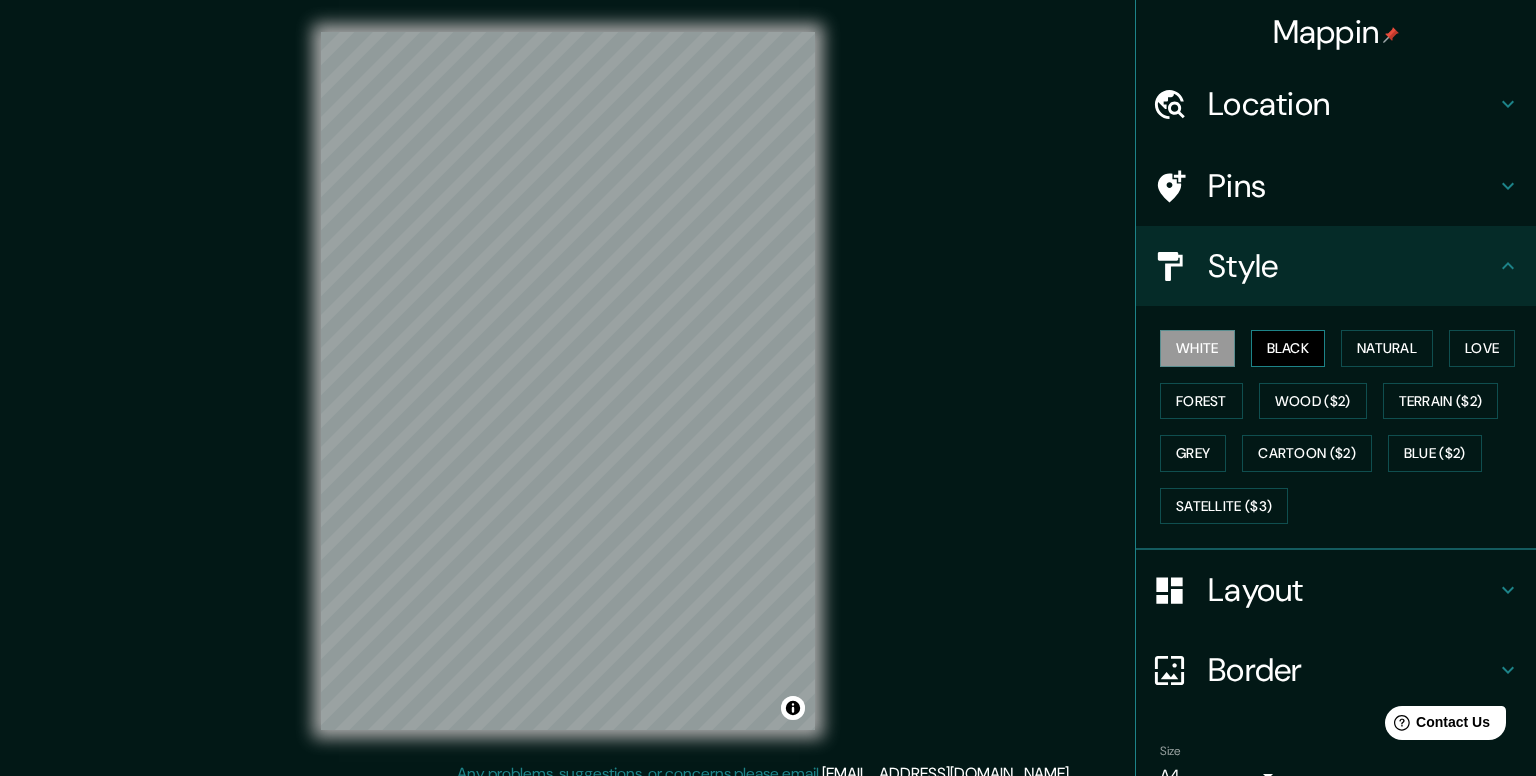 click on "Black" at bounding box center (1288, 348) 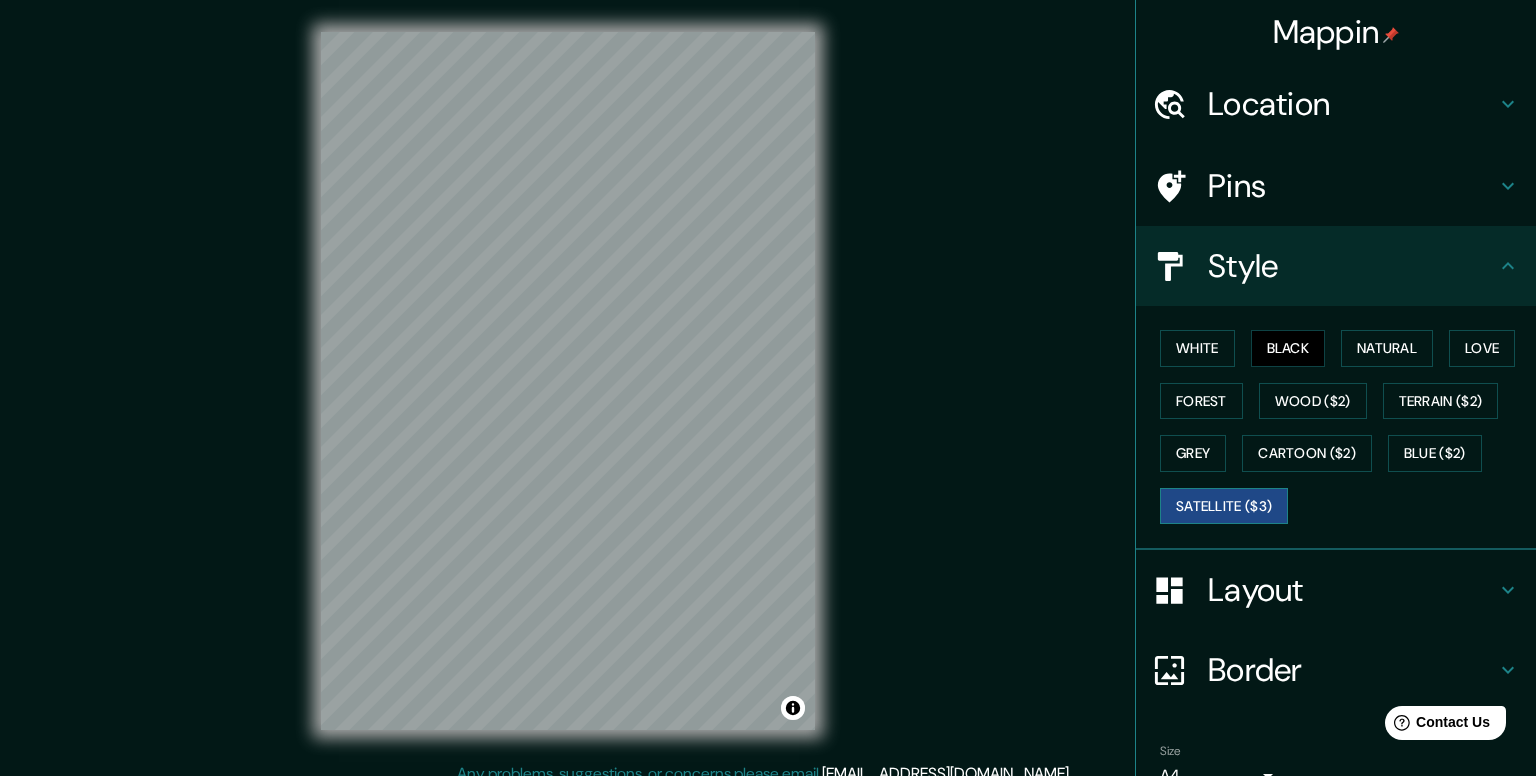 click on "Satellite ($3)" at bounding box center [1224, 506] 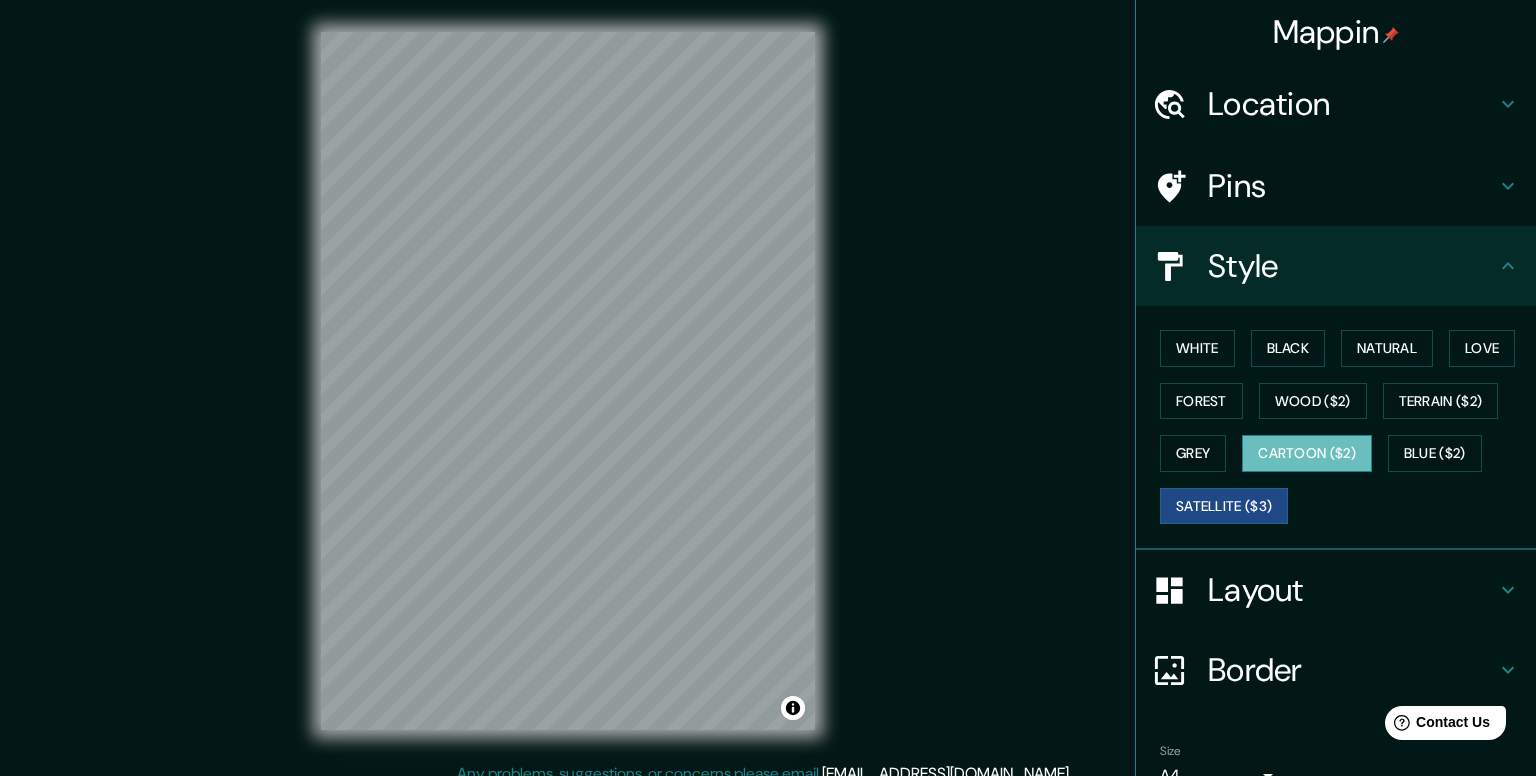 click on "Cartoon ($2)" at bounding box center [1307, 453] 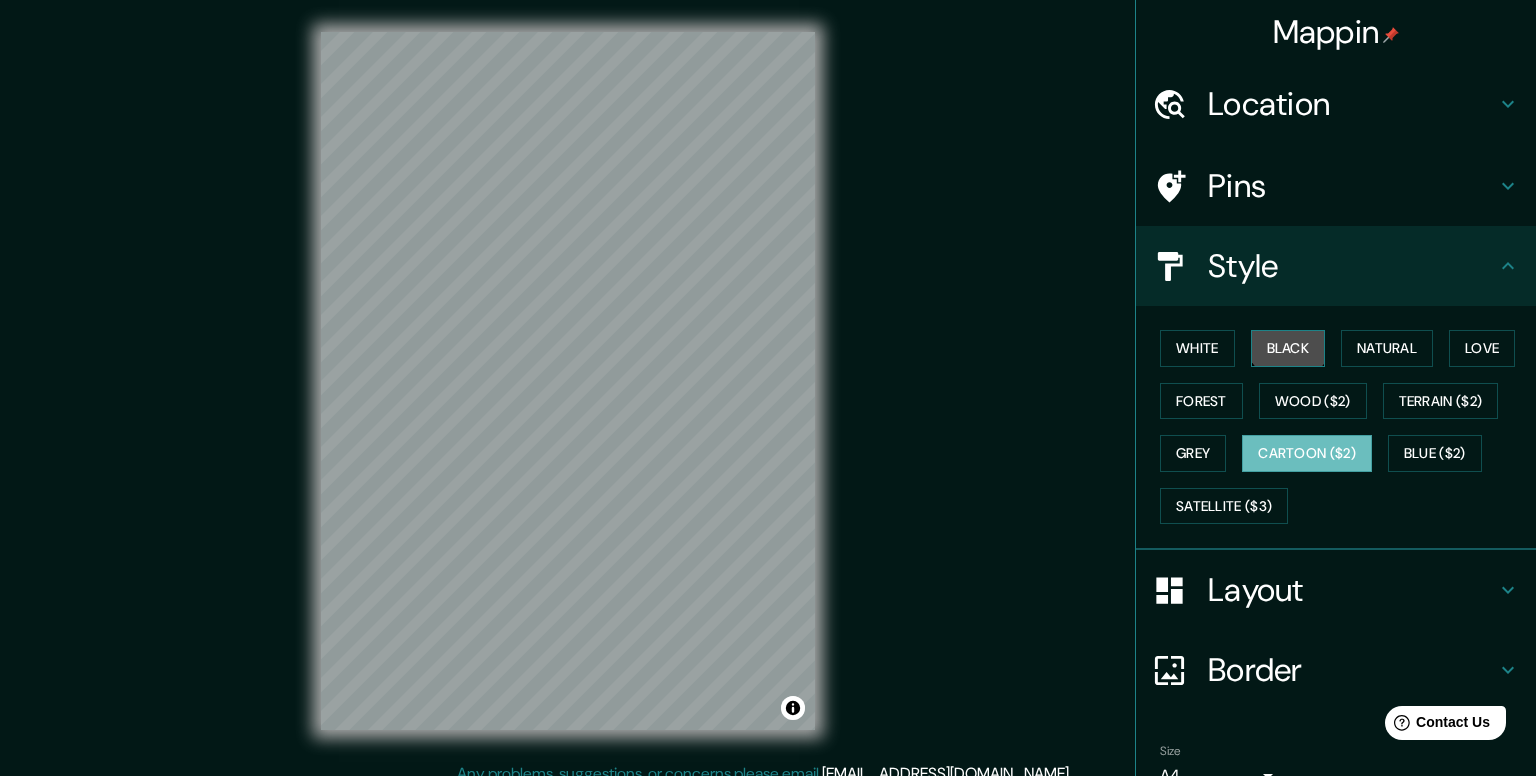 click on "Black" at bounding box center (1288, 348) 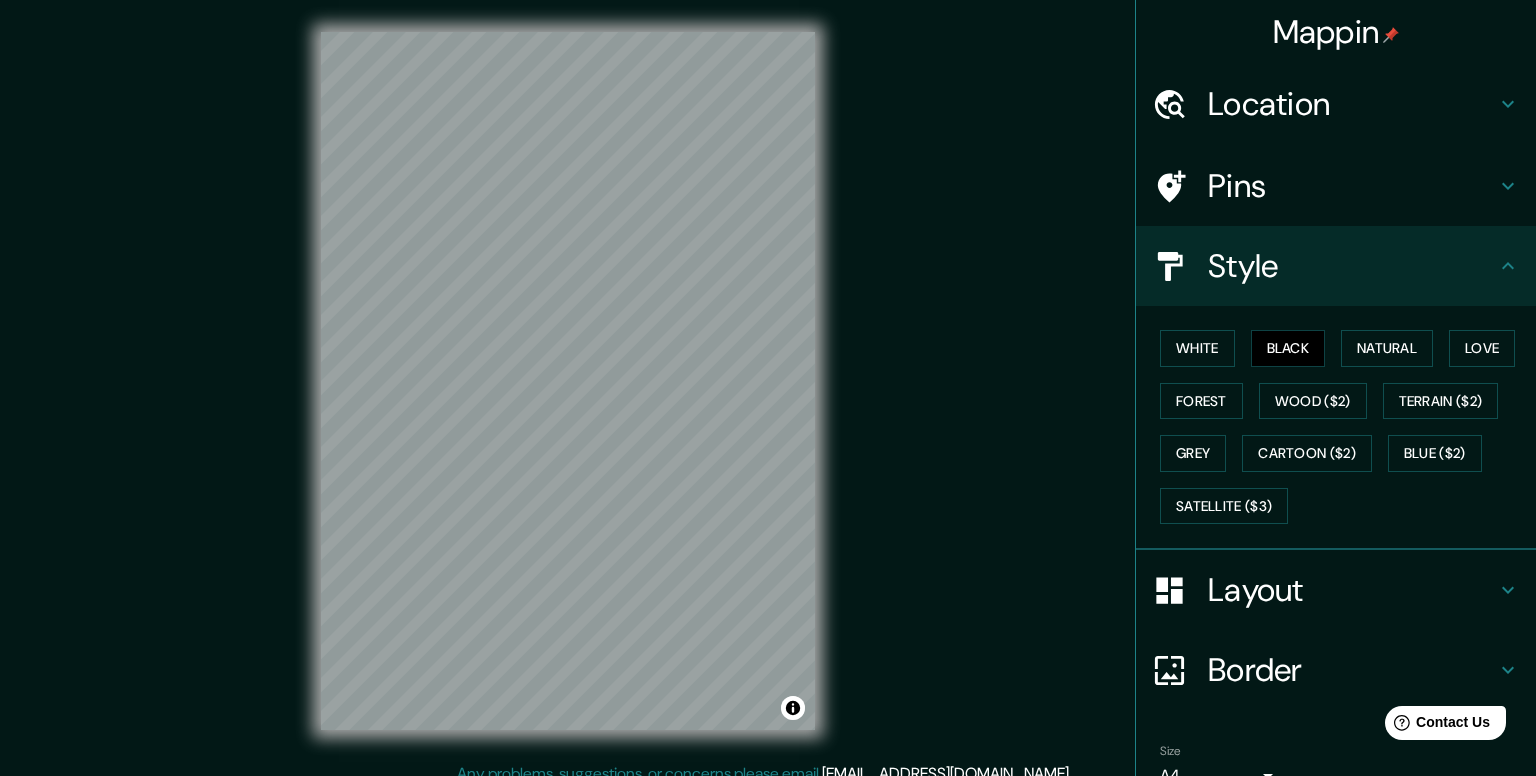 click on "Style" at bounding box center (1352, 266) 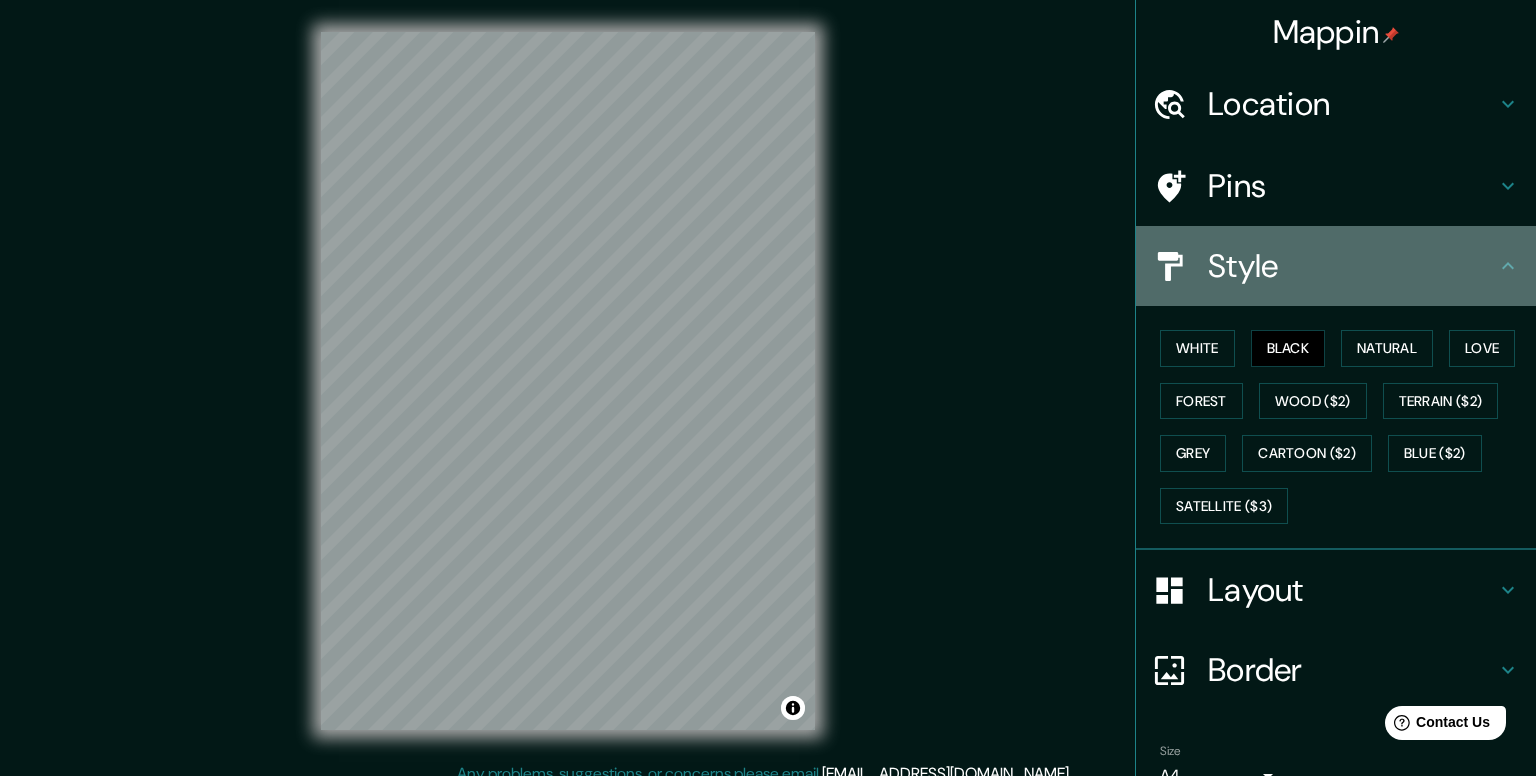 click on "Style" at bounding box center [1352, 266] 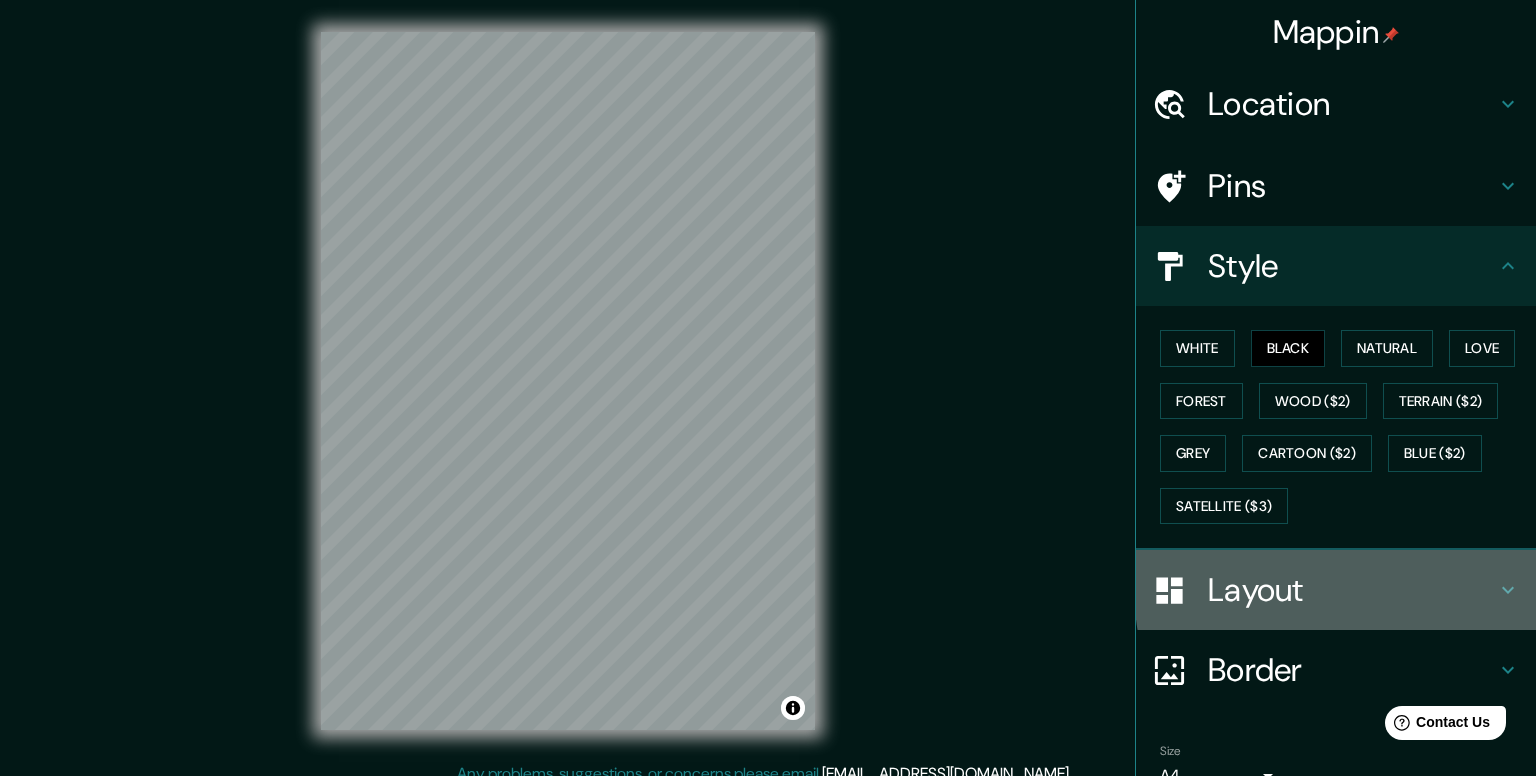 click 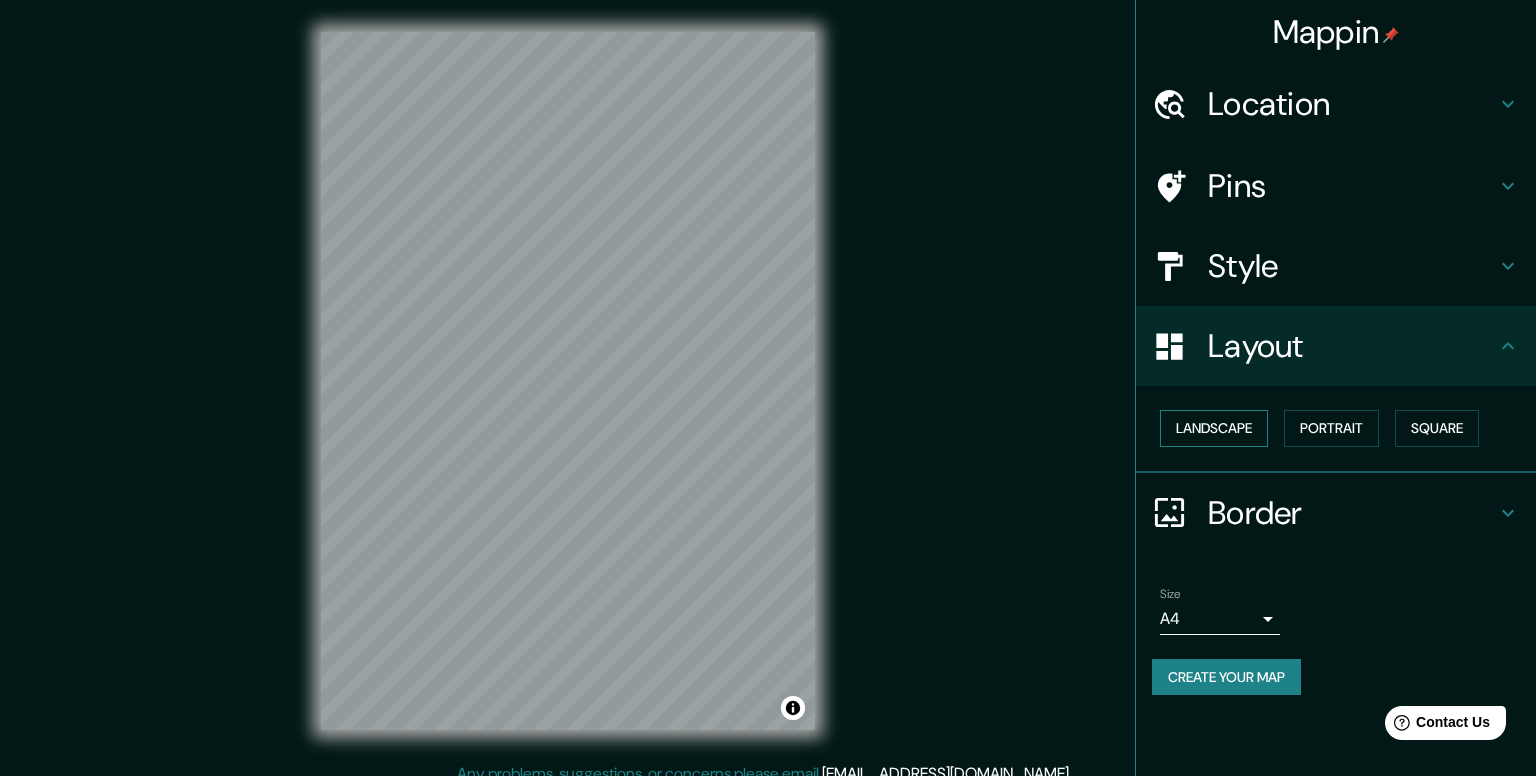 click on "Landscape" at bounding box center (1214, 428) 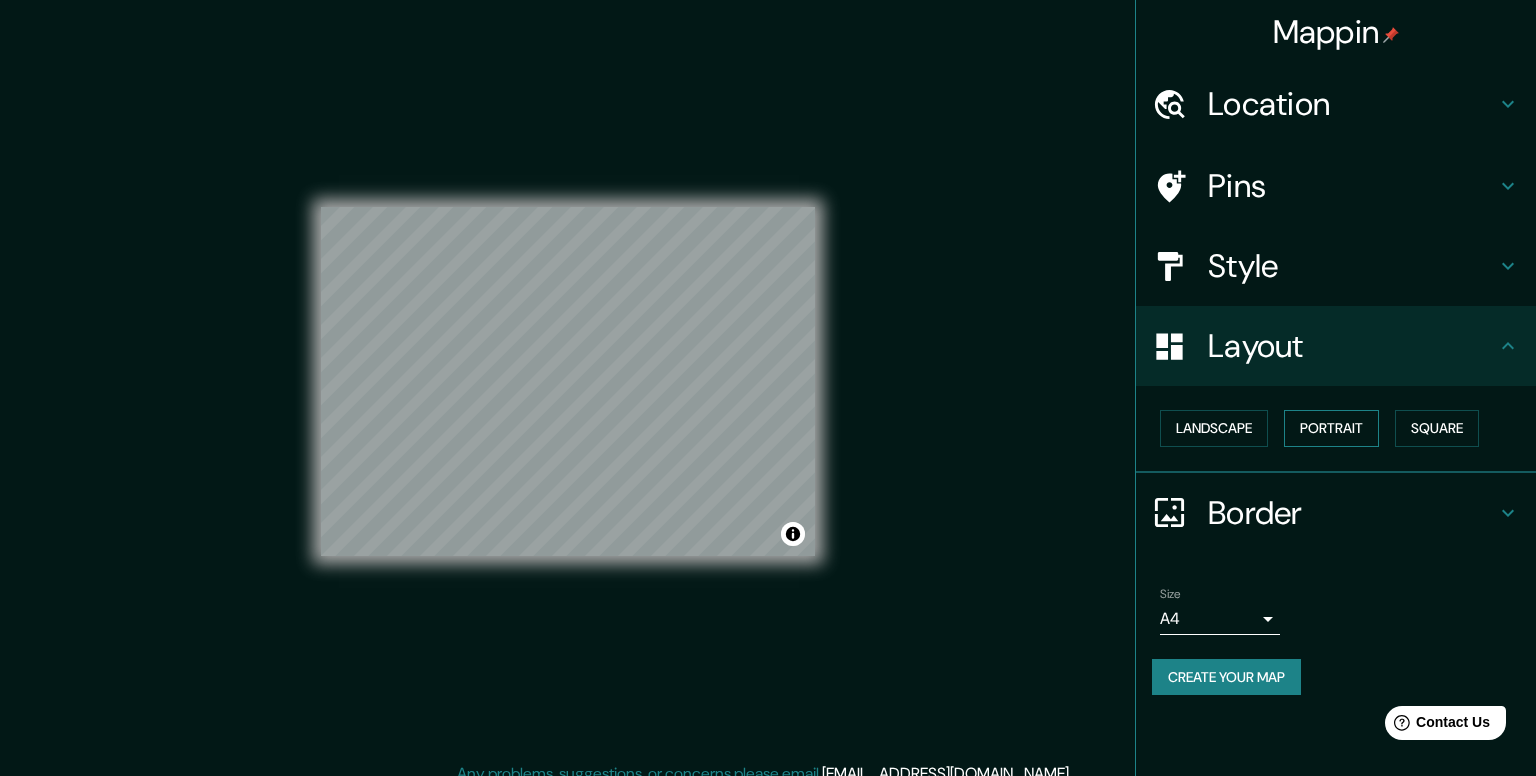 click on "Portrait" at bounding box center (1331, 428) 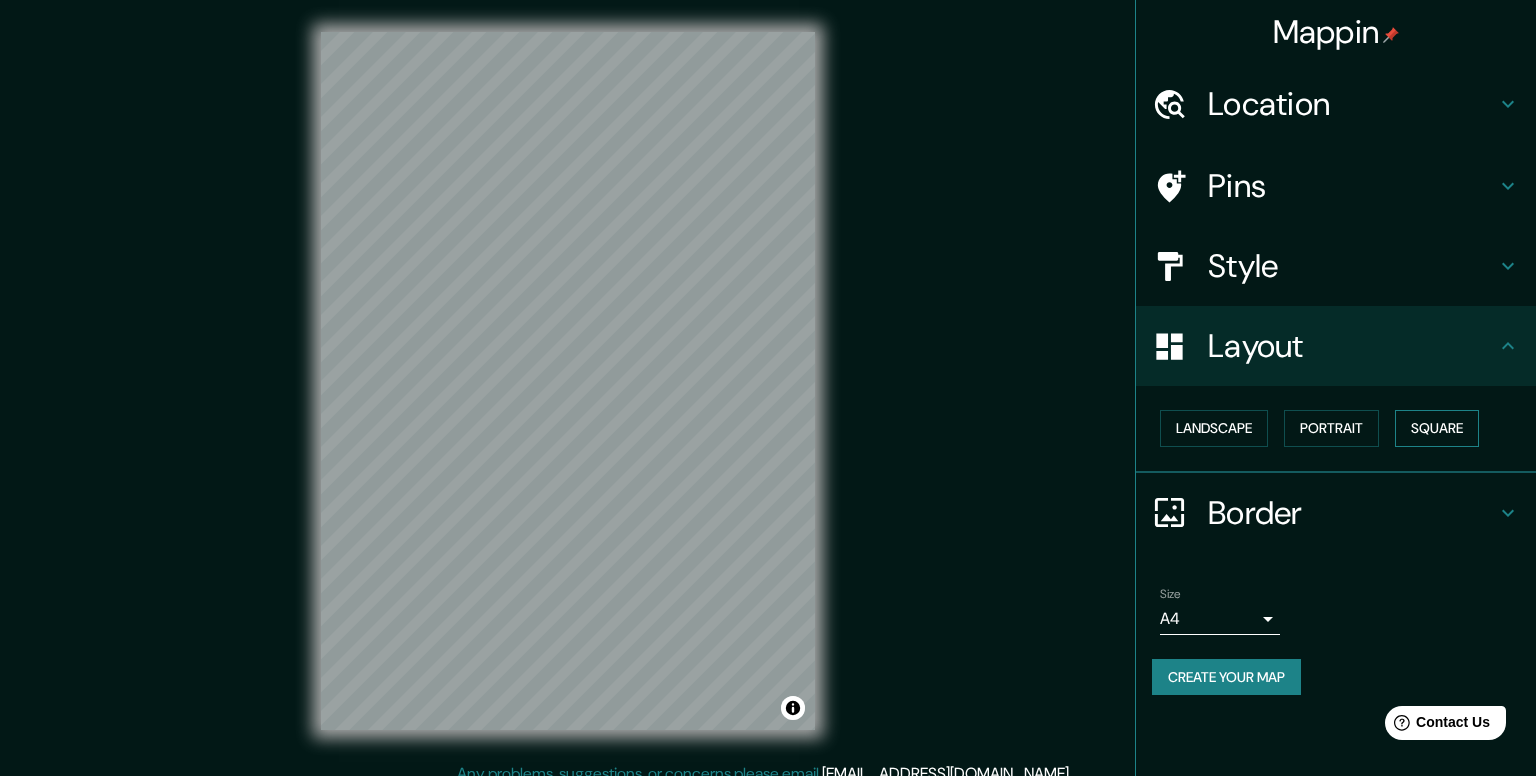 click on "Square" at bounding box center [1437, 428] 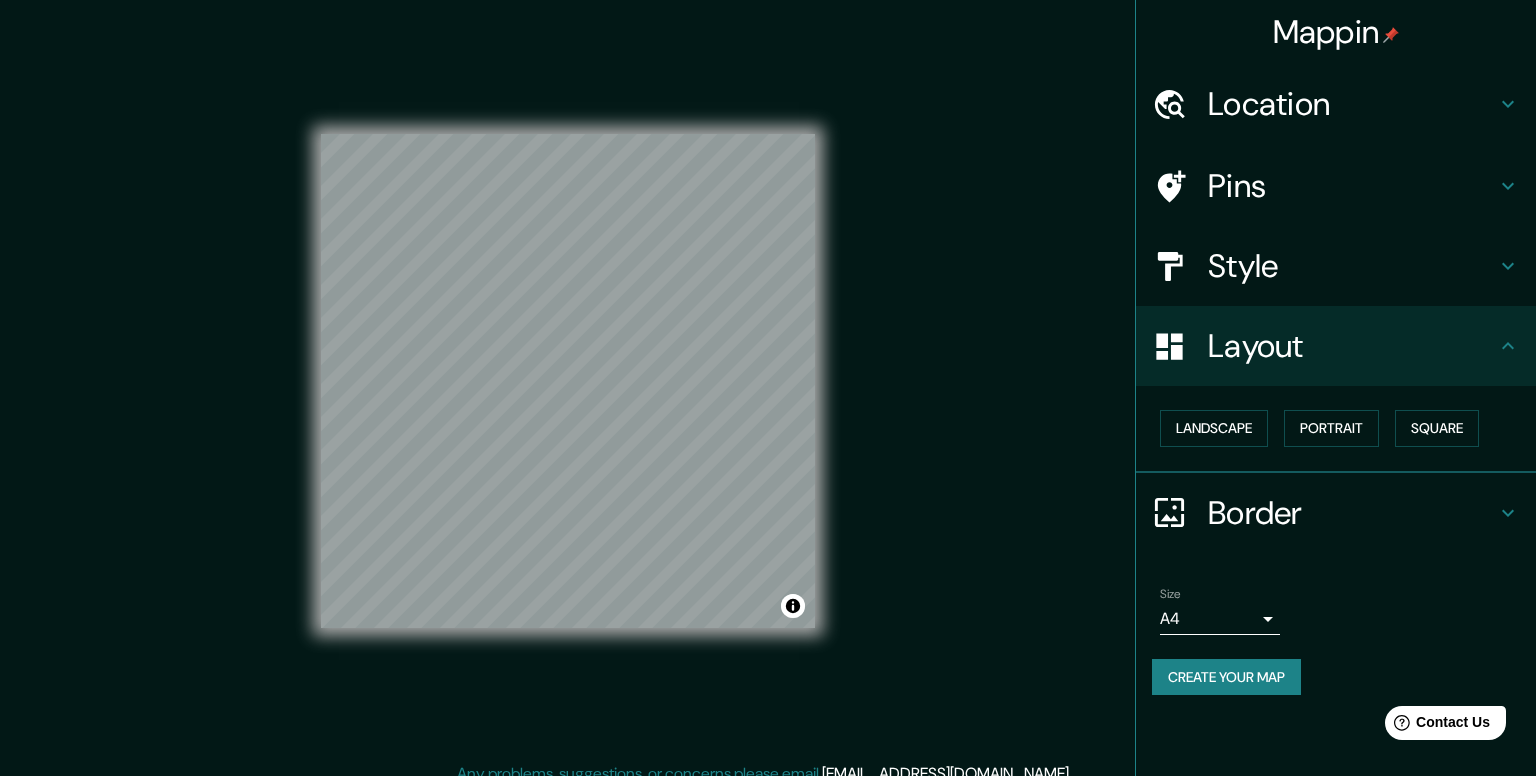 click on "Layout" at bounding box center (1352, 346) 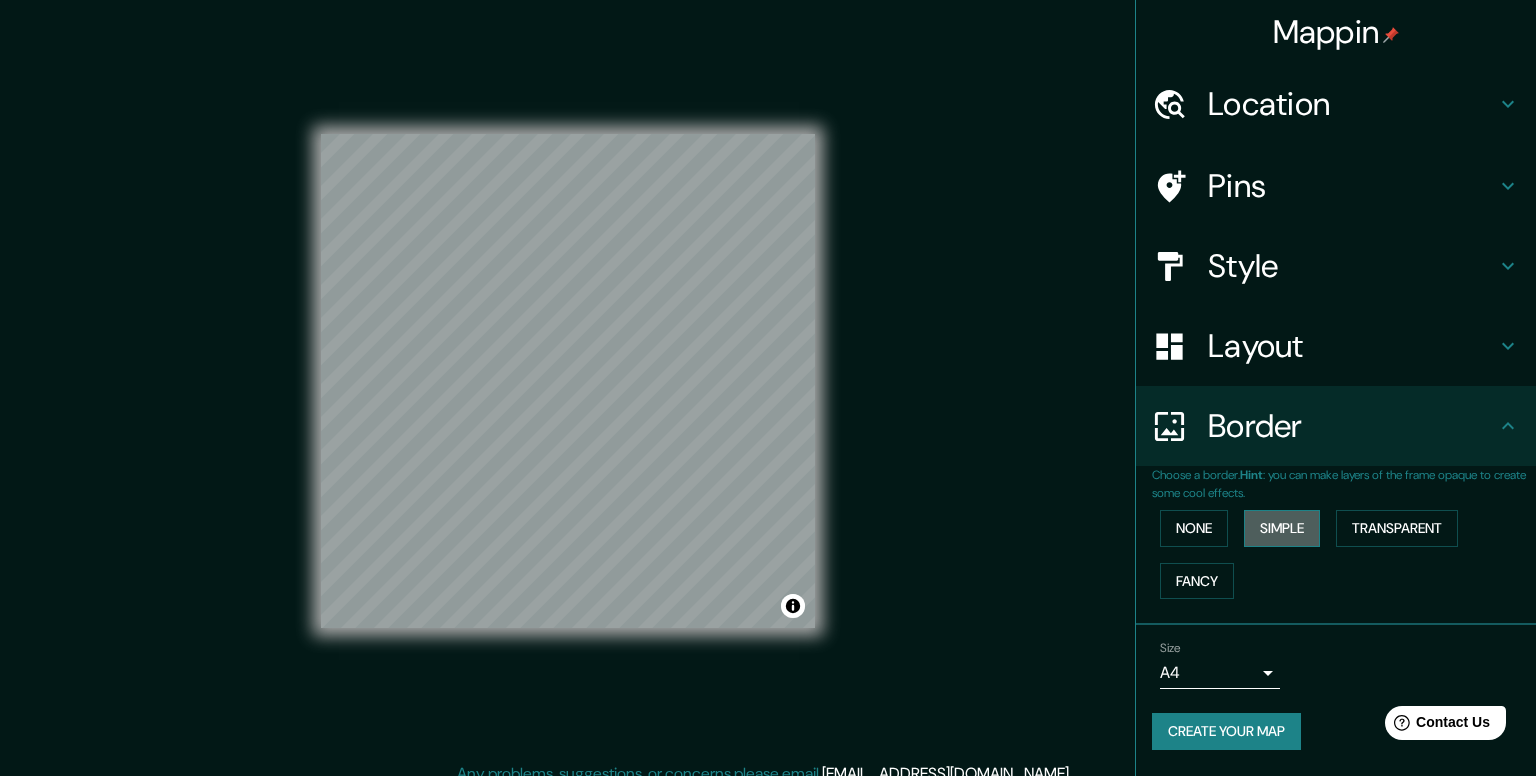 click on "Simple" at bounding box center (1282, 528) 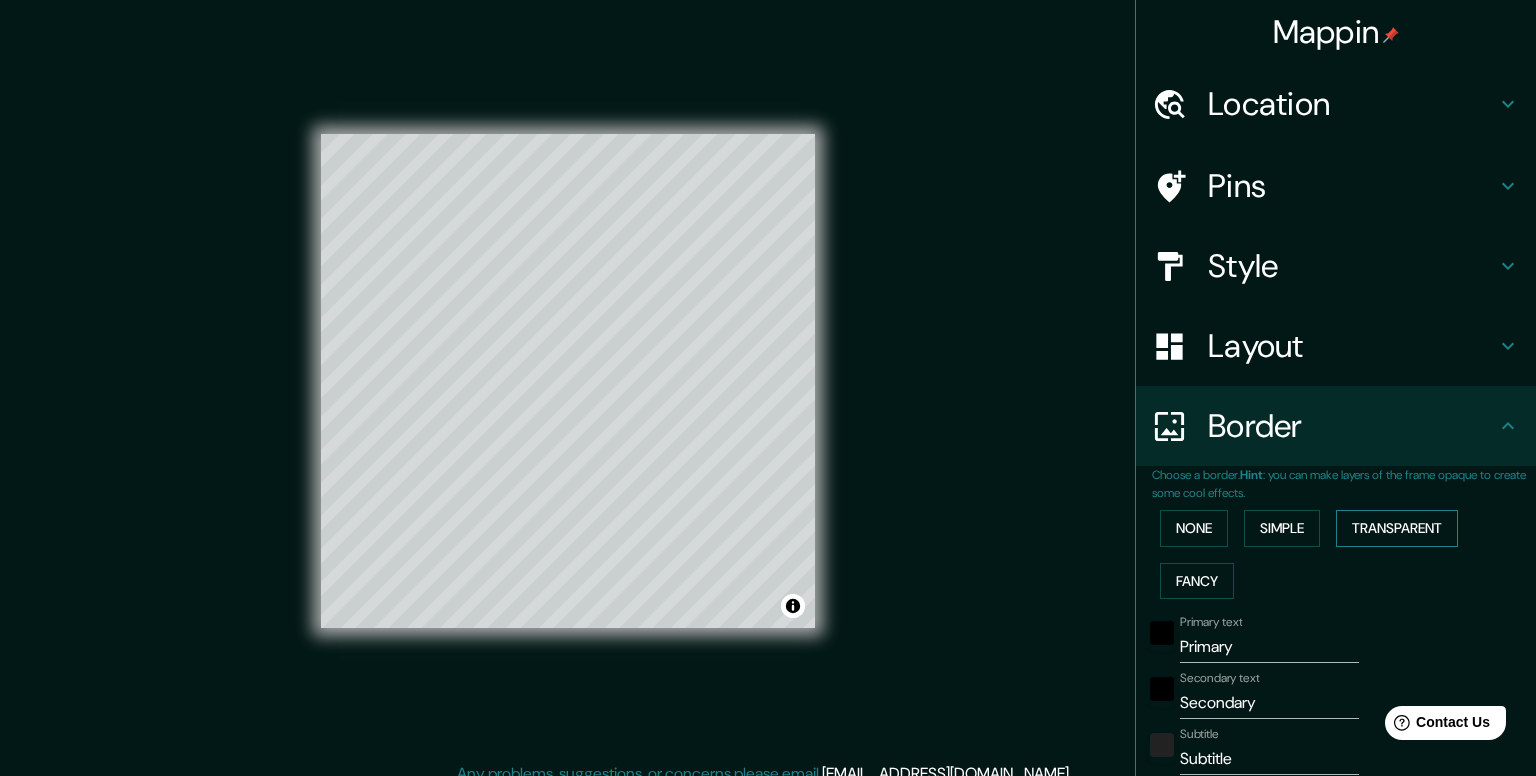 click on "Transparent" at bounding box center (1397, 528) 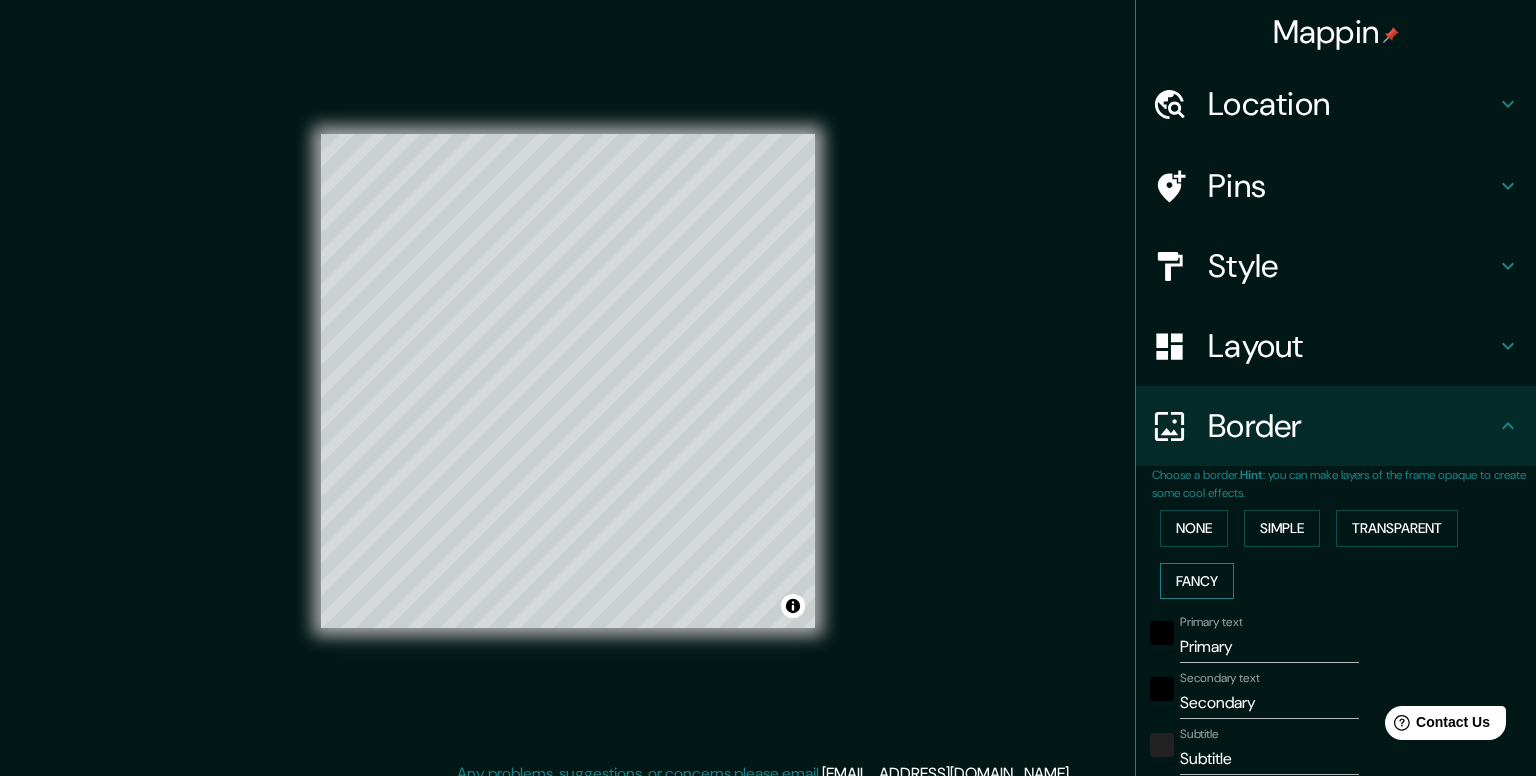 click on "Fancy" at bounding box center [1197, 581] 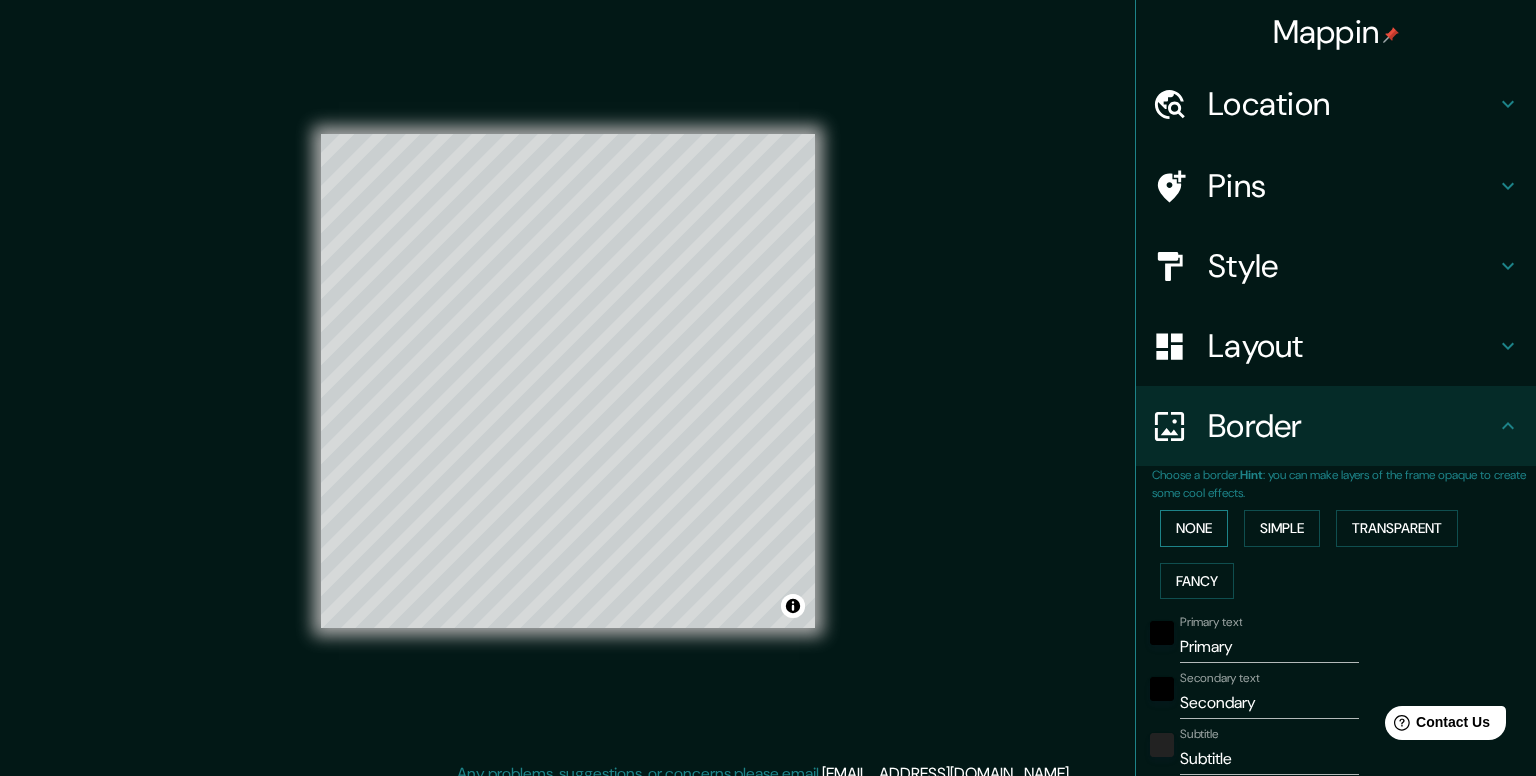 click on "None" at bounding box center [1194, 528] 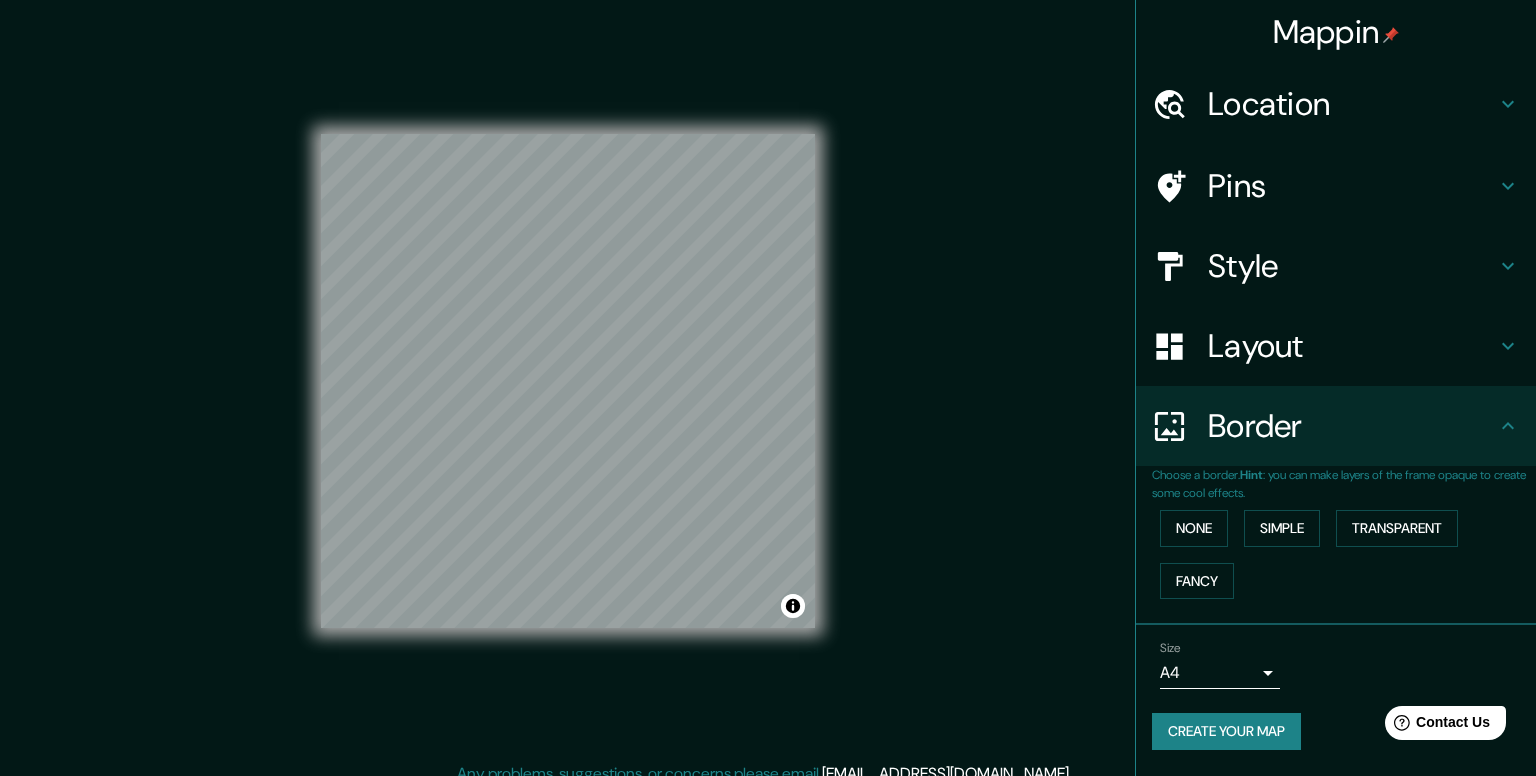 click on "Border" at bounding box center (1352, 426) 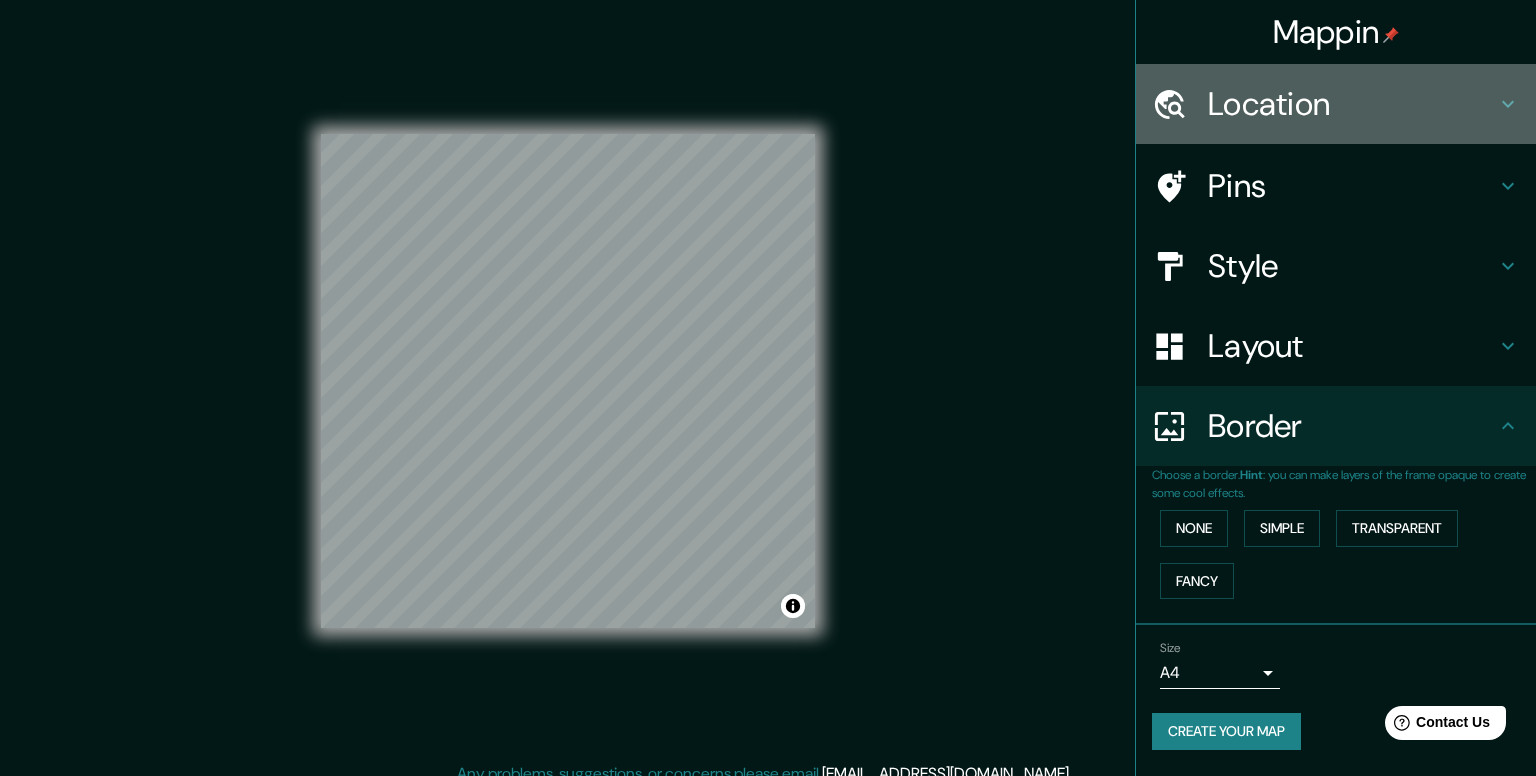click on "Location" at bounding box center [1336, 104] 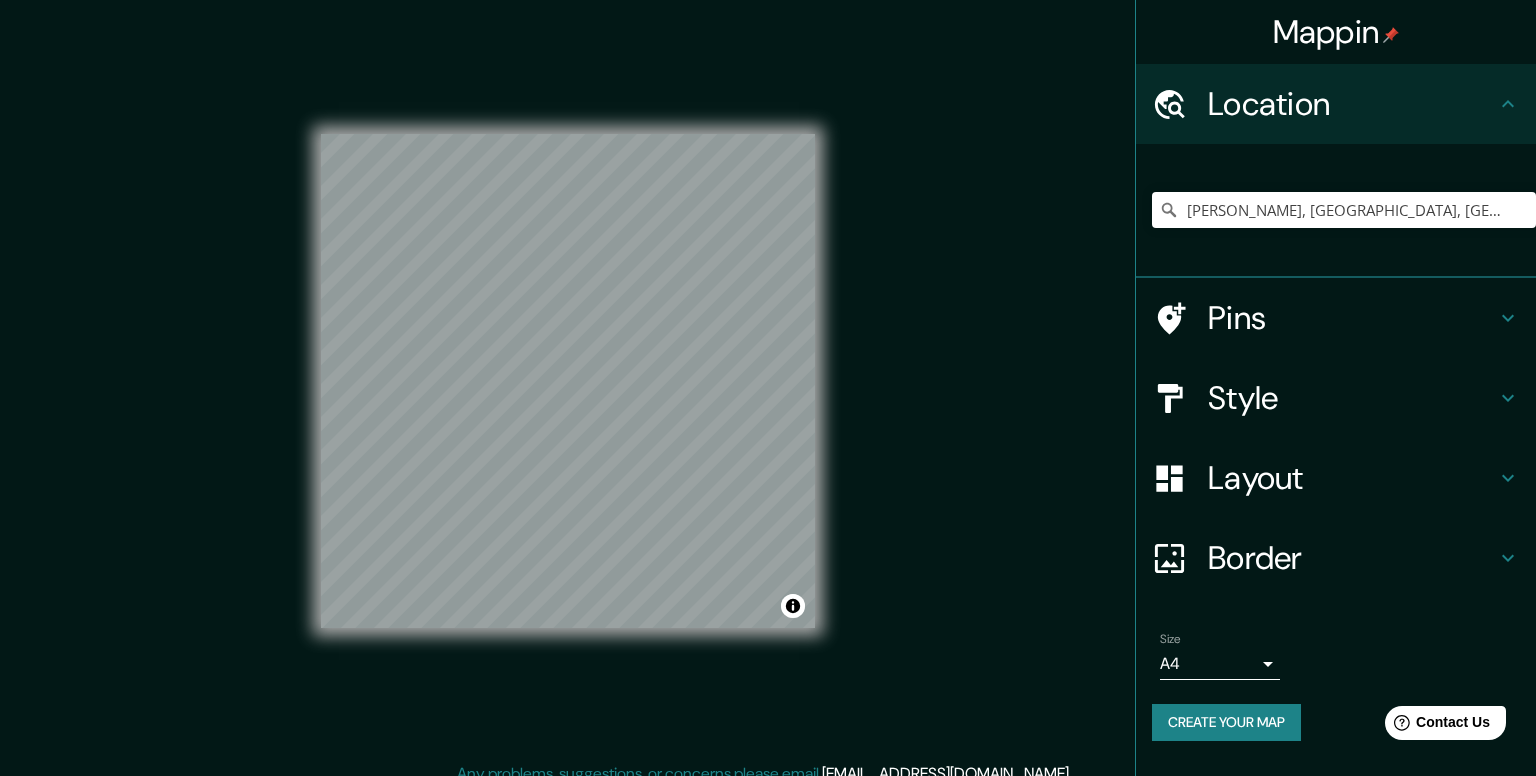 click on "Location" at bounding box center (1336, 104) 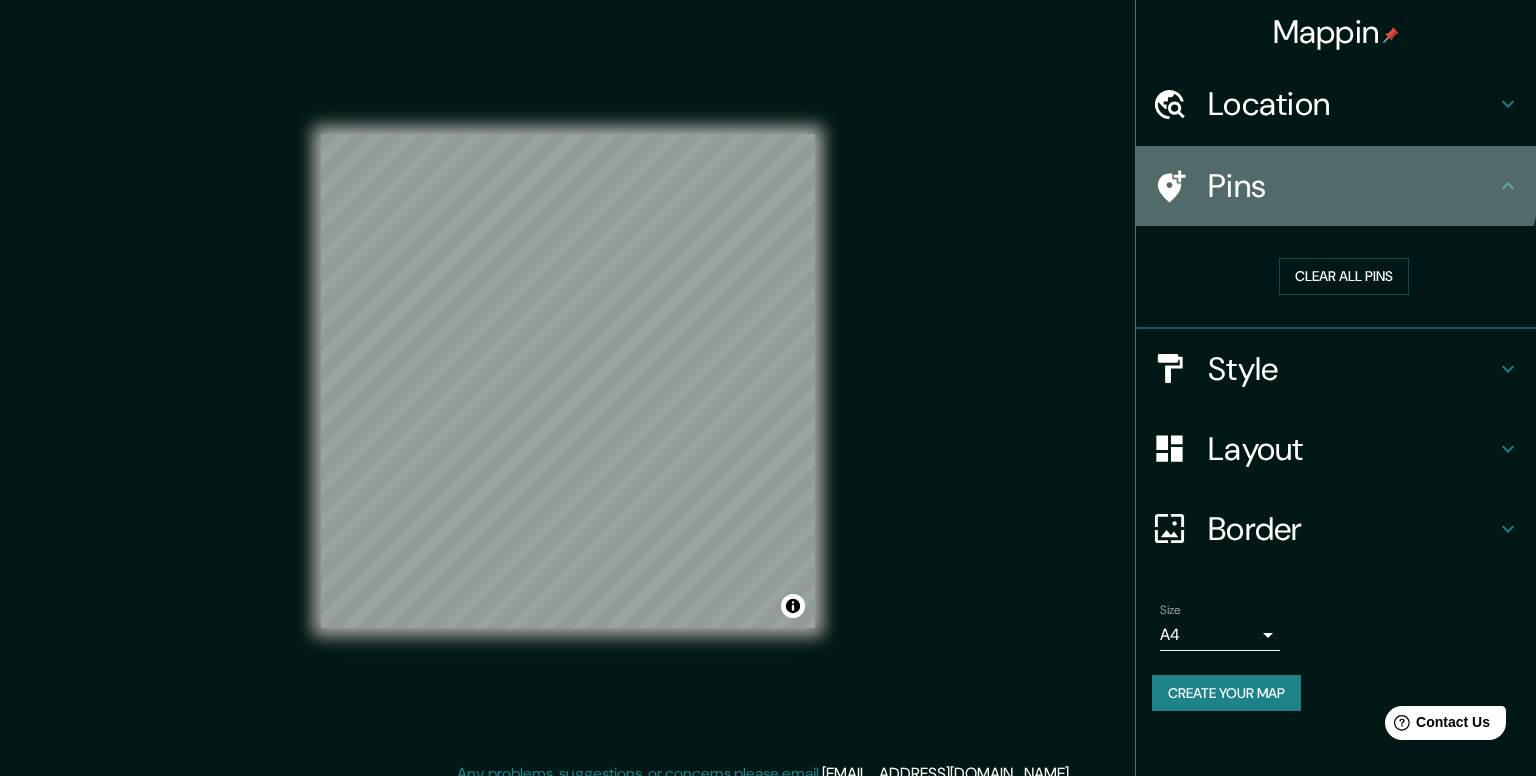click on "Pins" at bounding box center [1352, 186] 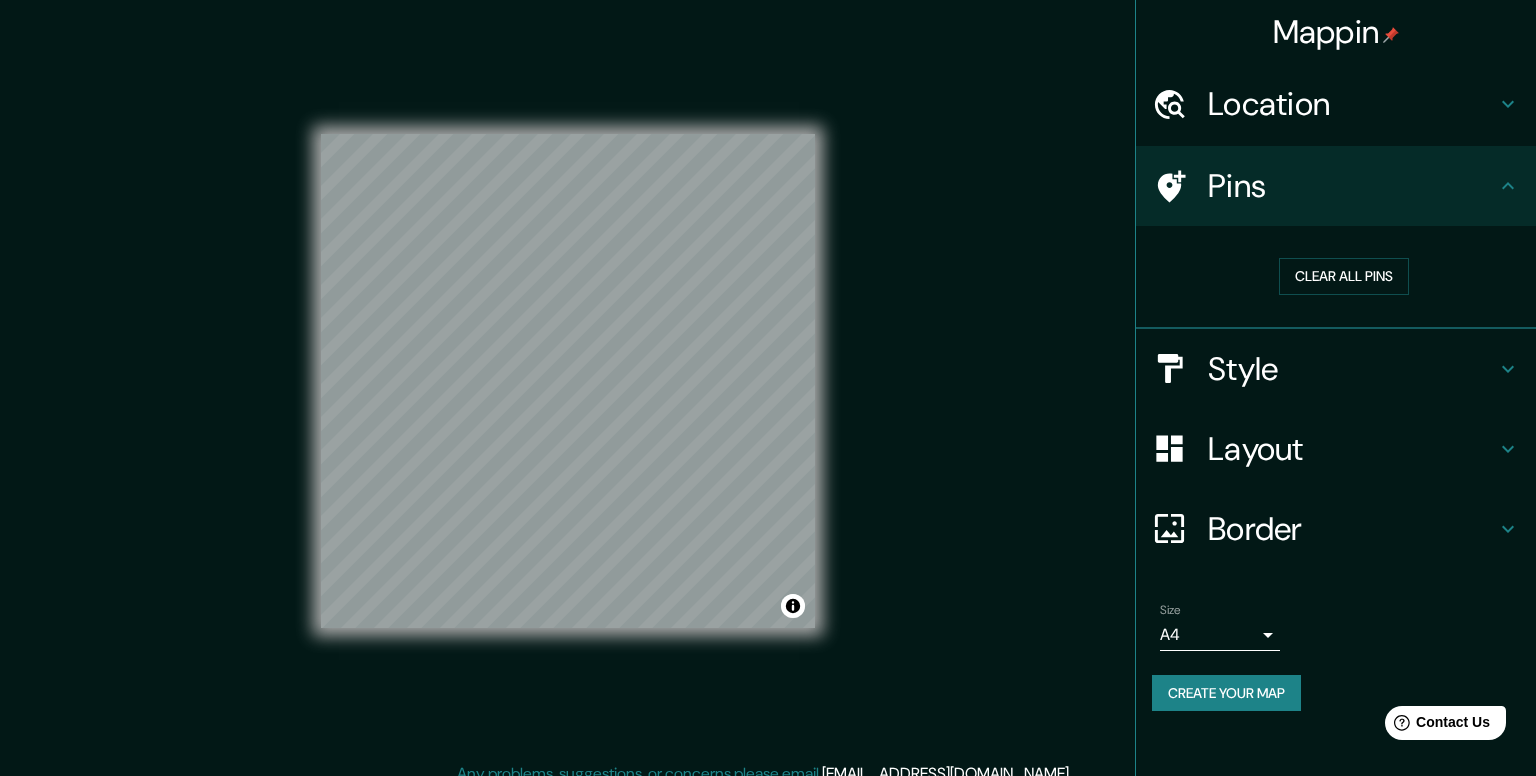 click on "Style" at bounding box center (1352, 369) 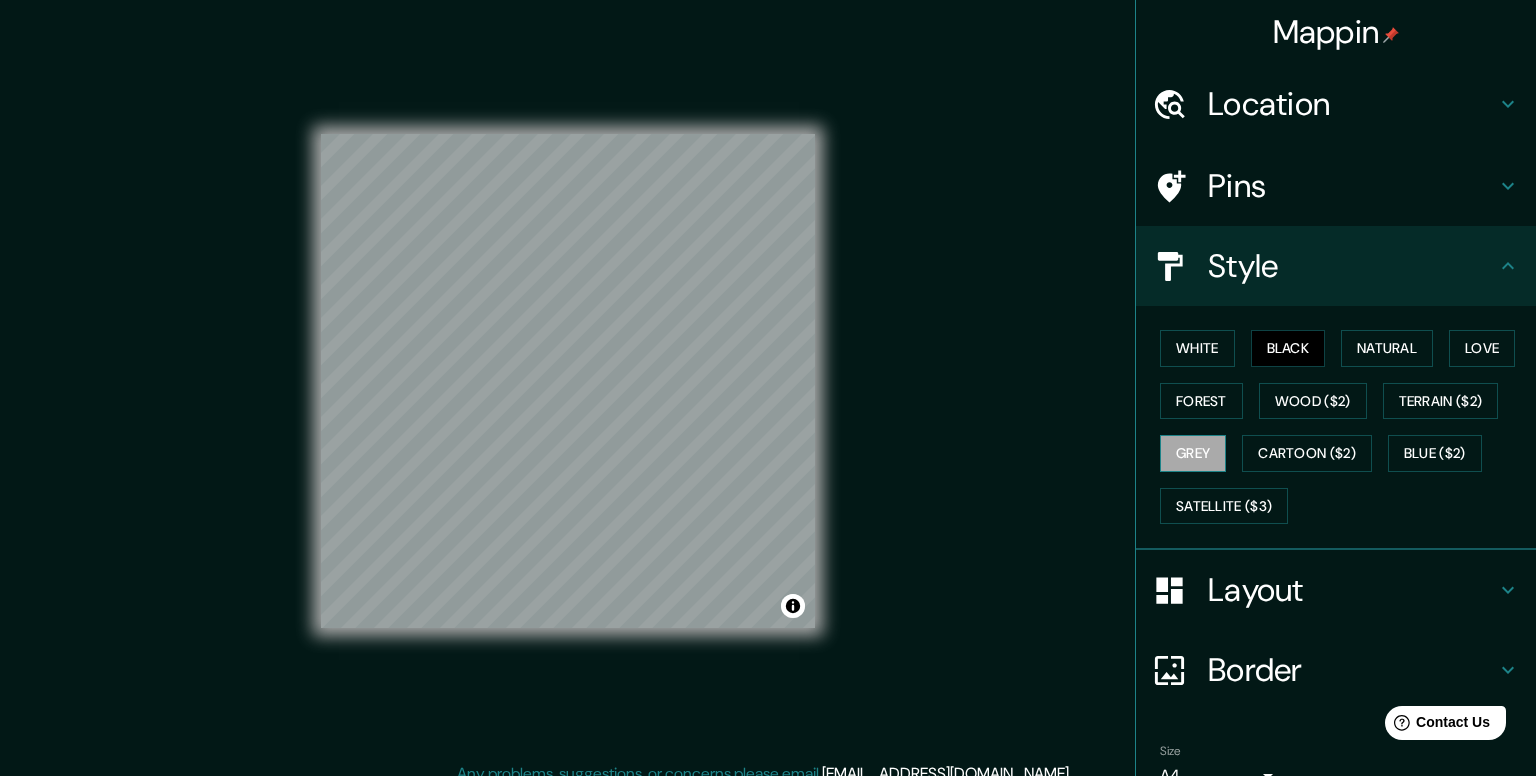 click on "Grey" at bounding box center (1193, 453) 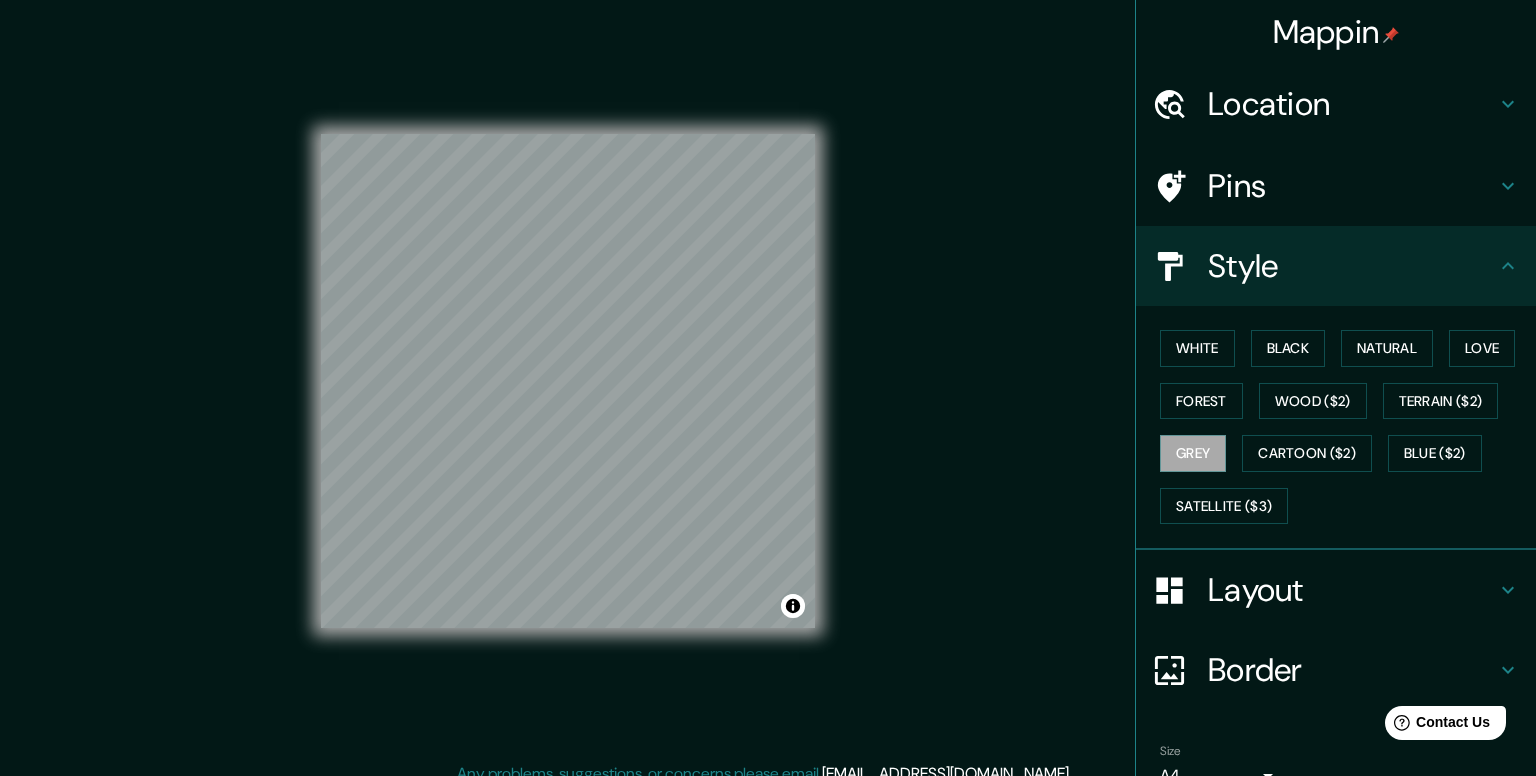 click on "Style" at bounding box center (1352, 266) 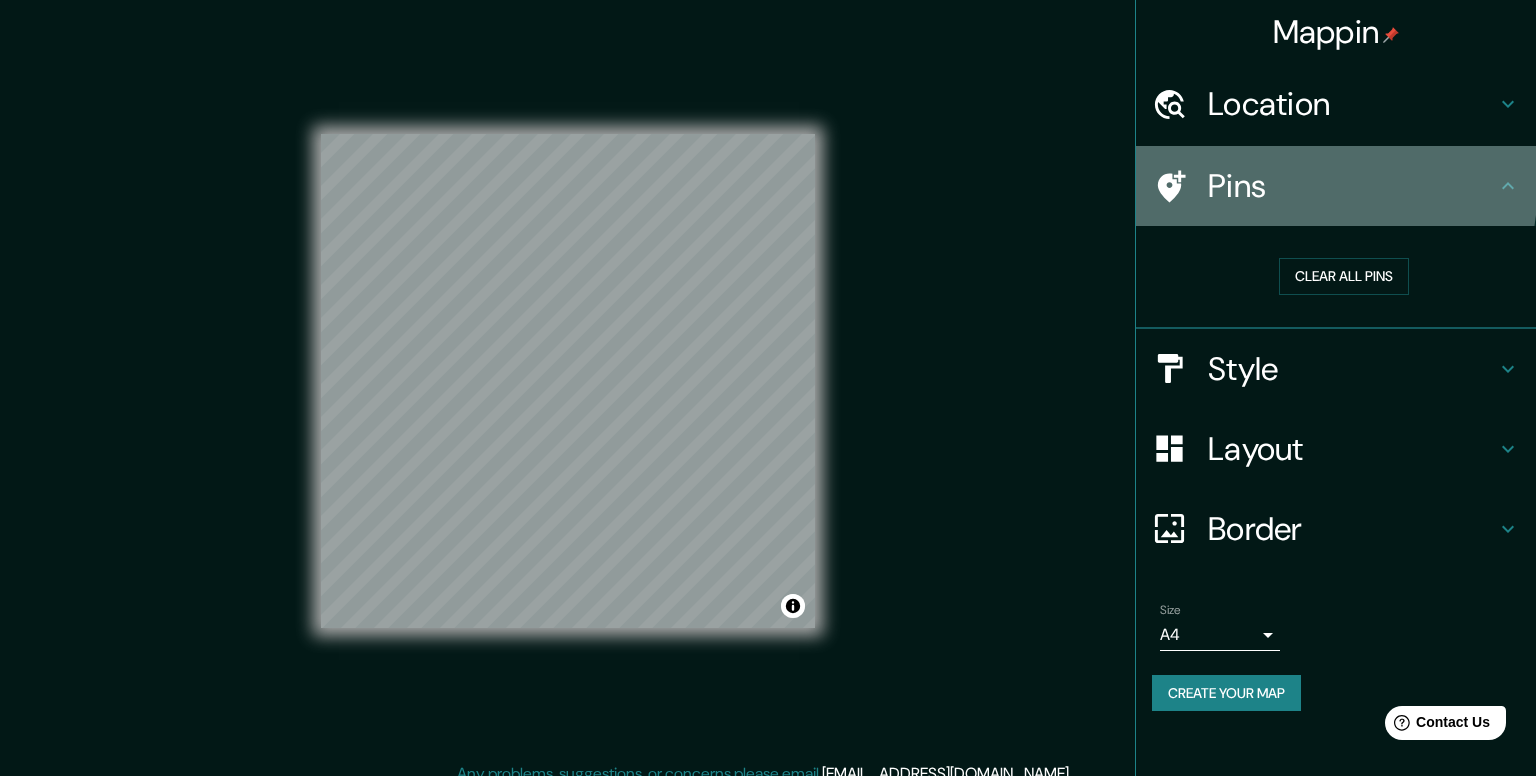 click 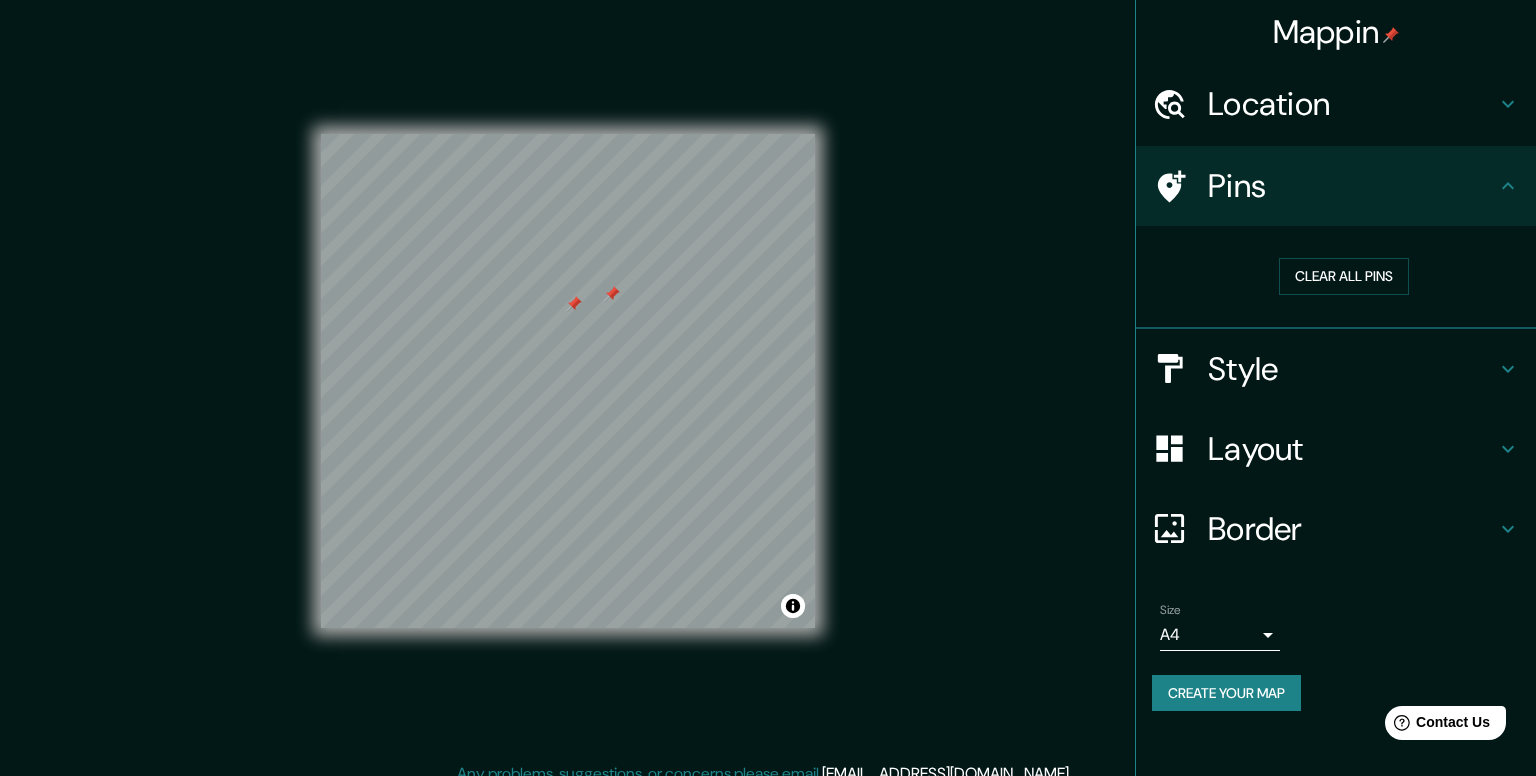 click at bounding box center [574, 304] 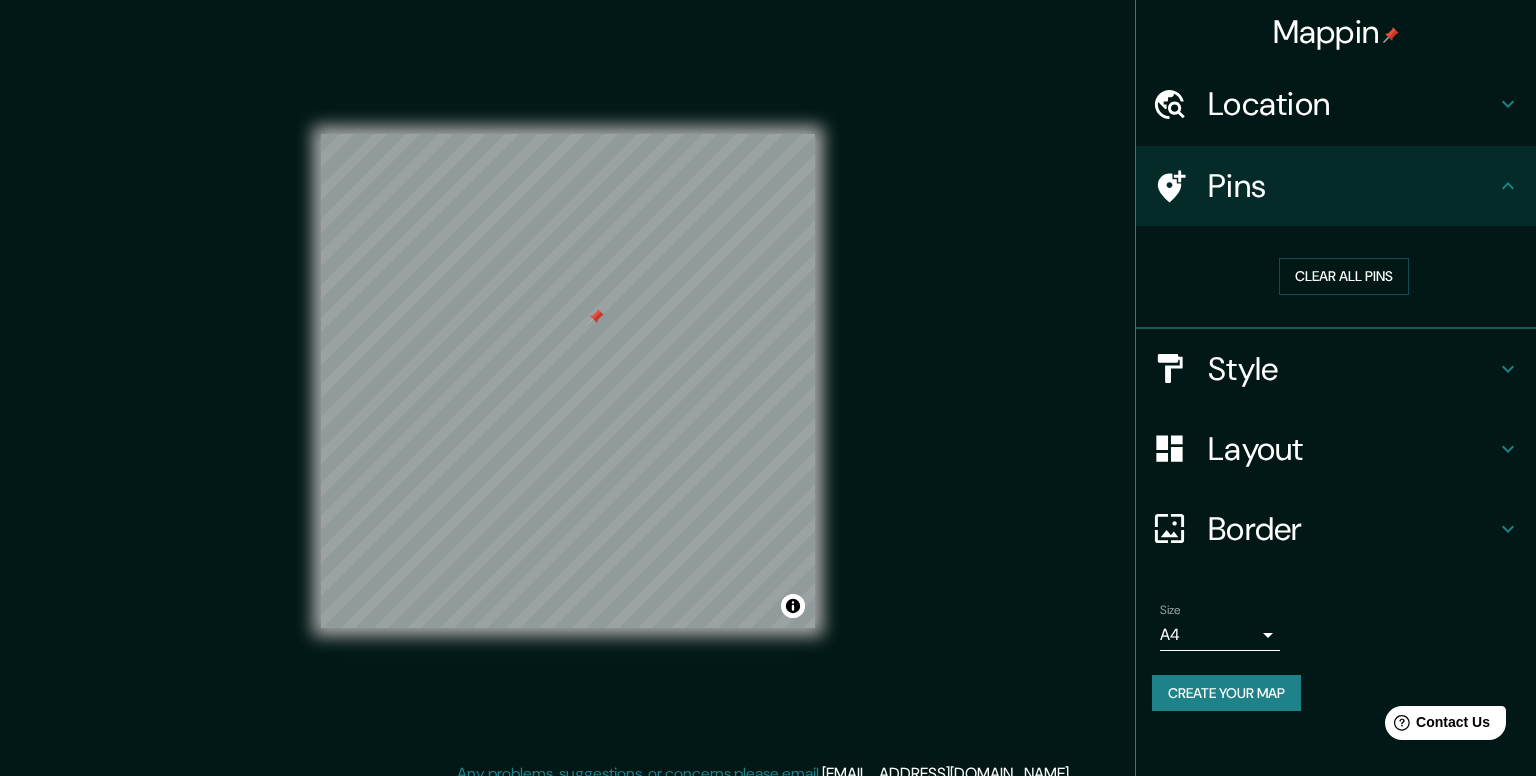 click on "Pins" at bounding box center [1352, 186] 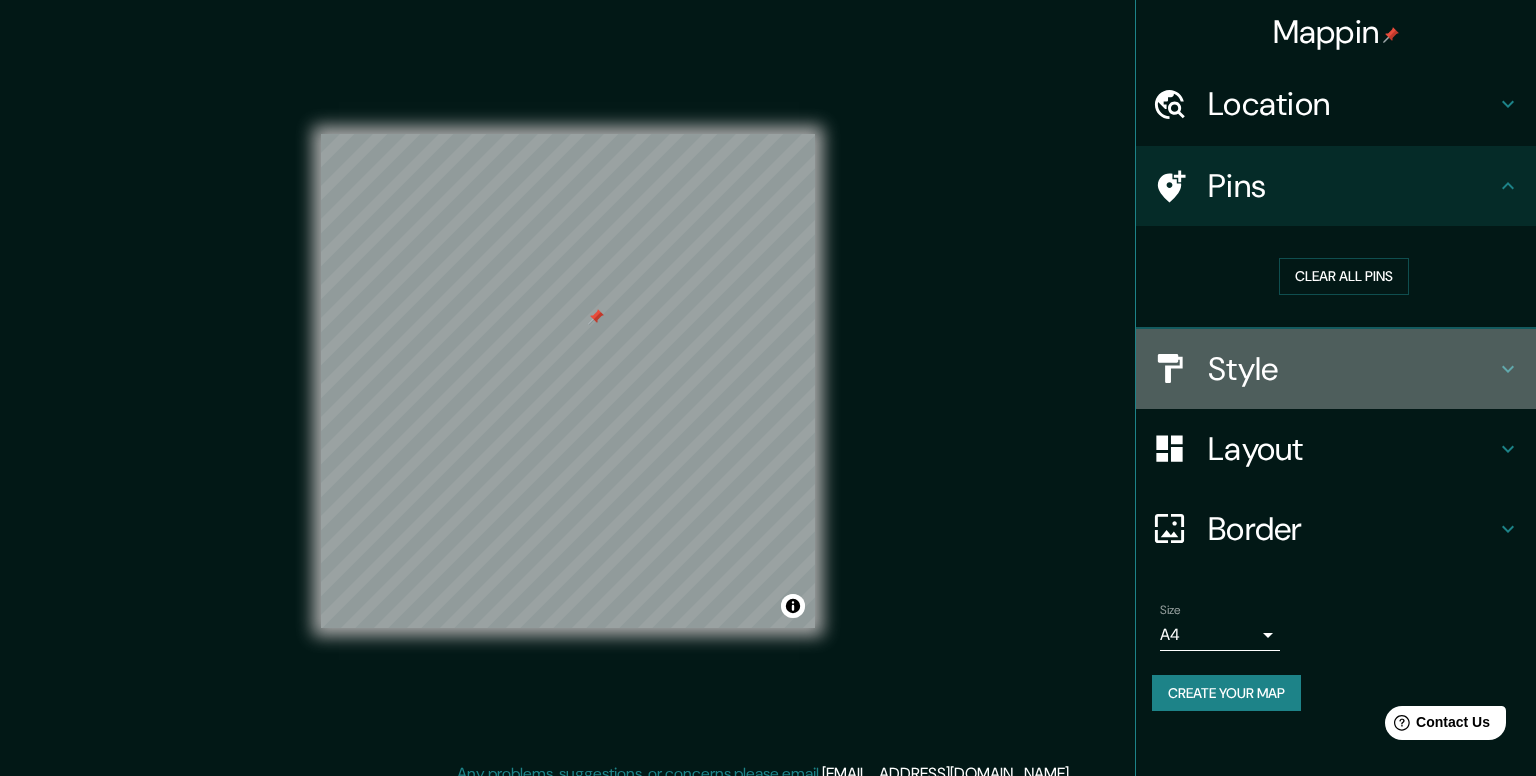 click on "Style" at bounding box center [1336, 369] 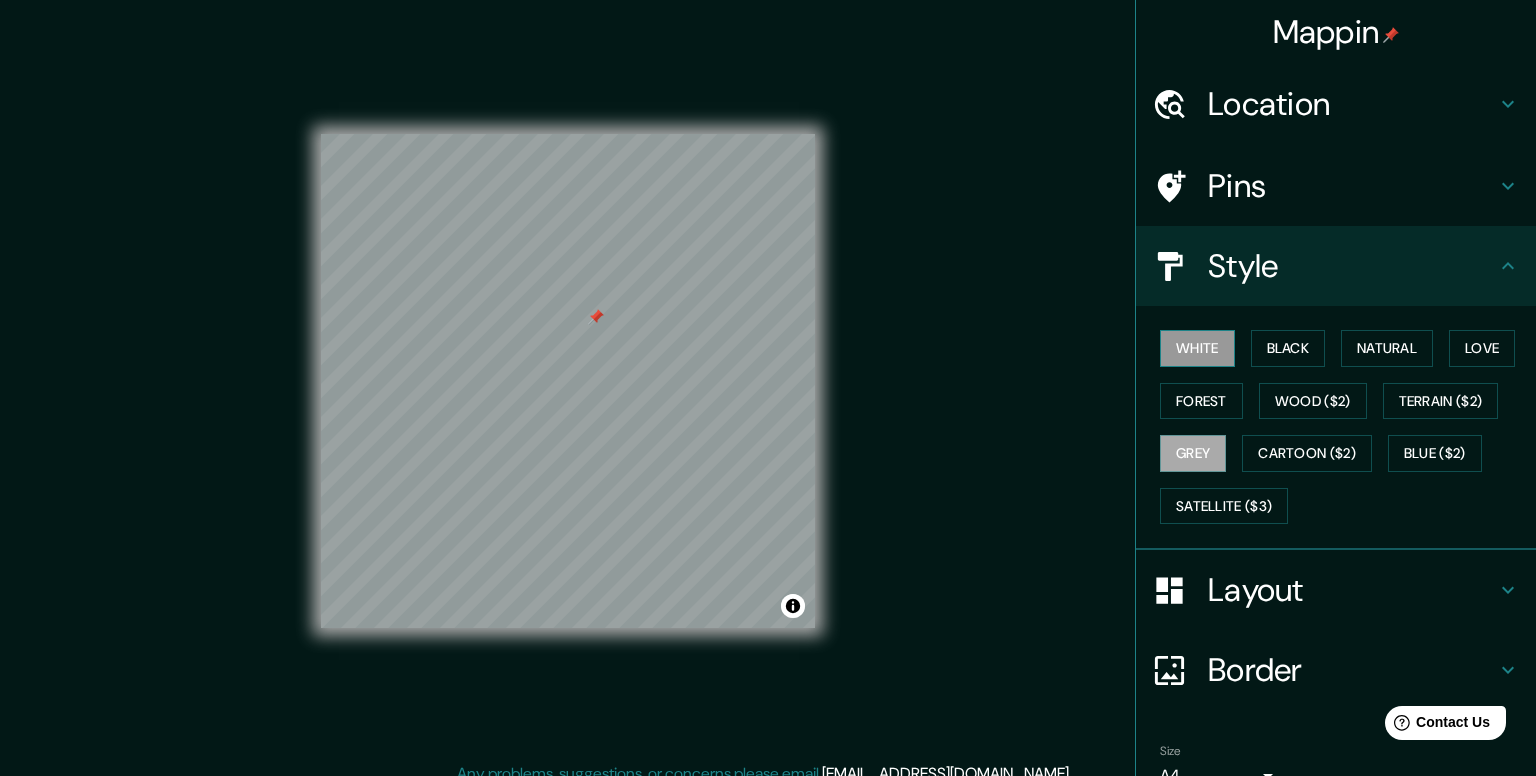 click on "White" at bounding box center (1197, 348) 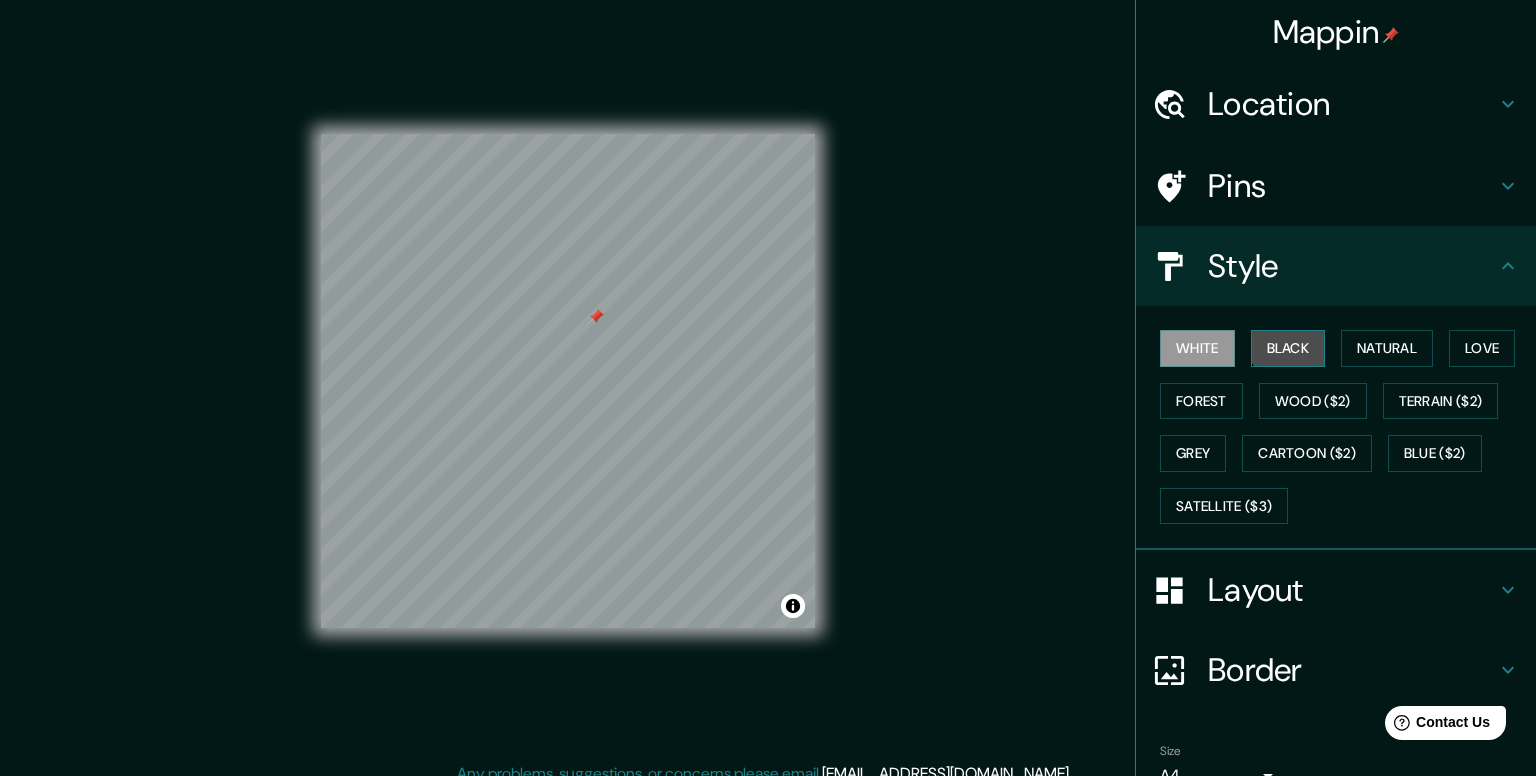 click on "Black" at bounding box center [1288, 348] 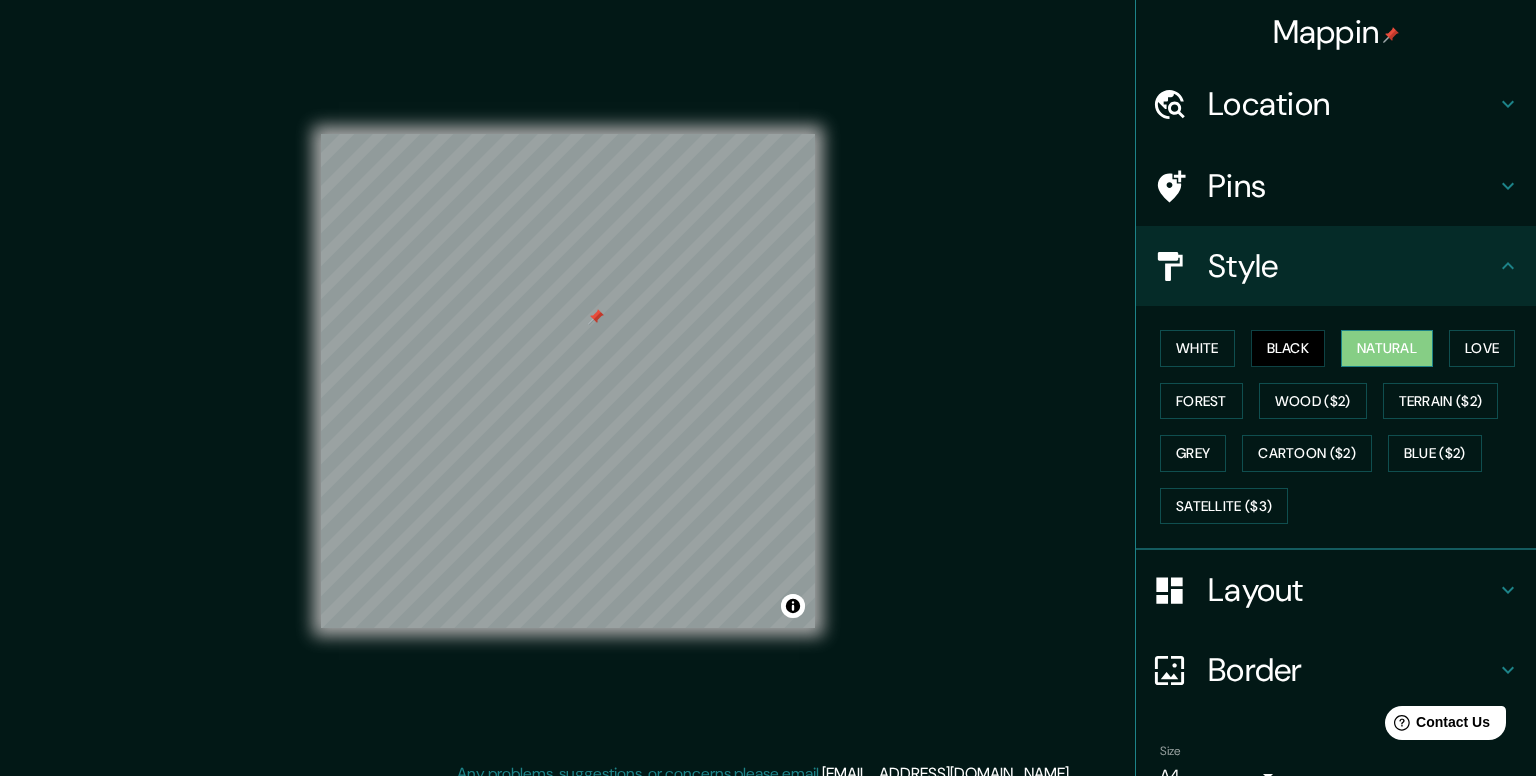 click on "Natural" at bounding box center [1387, 348] 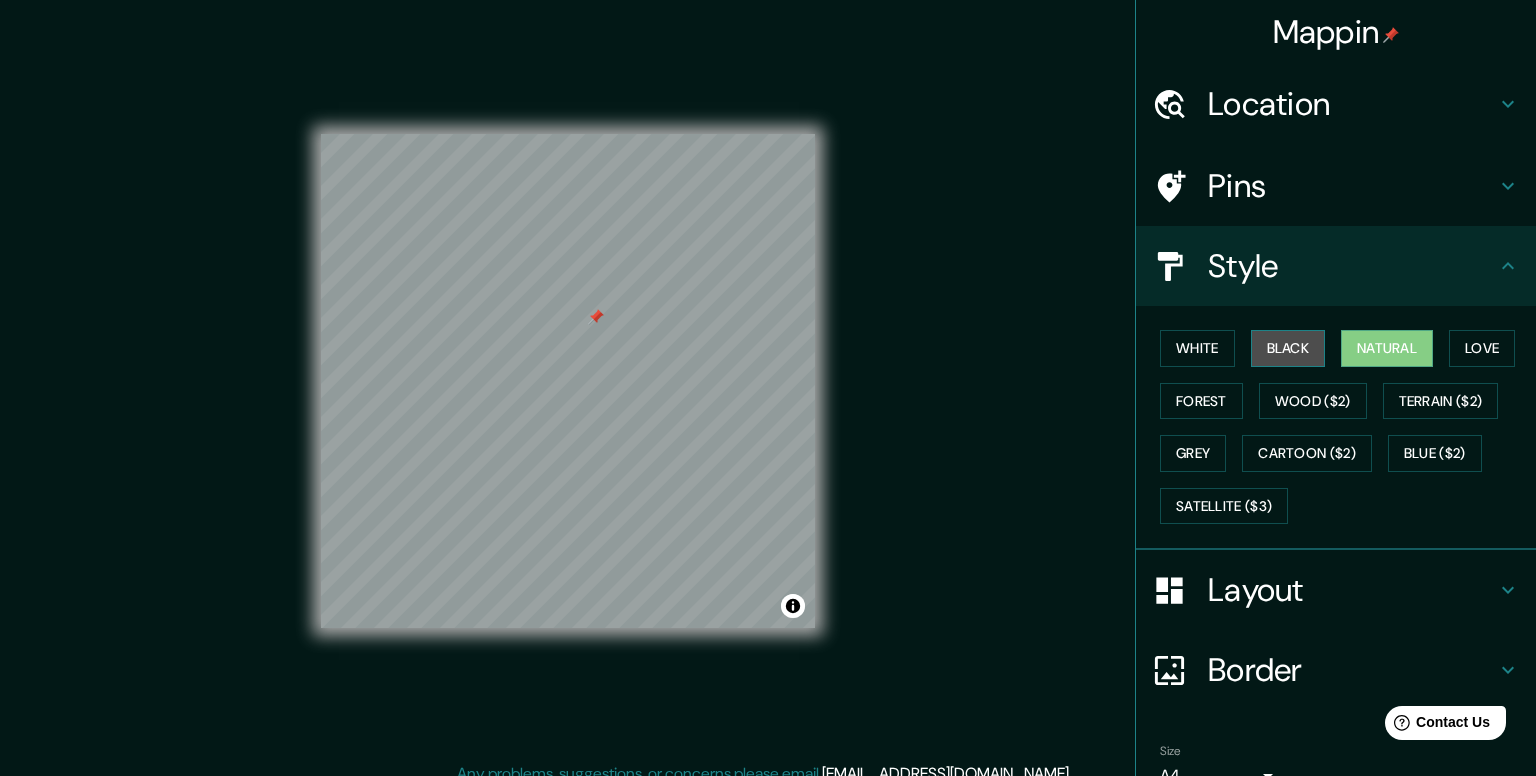 click on "Black" at bounding box center (1288, 348) 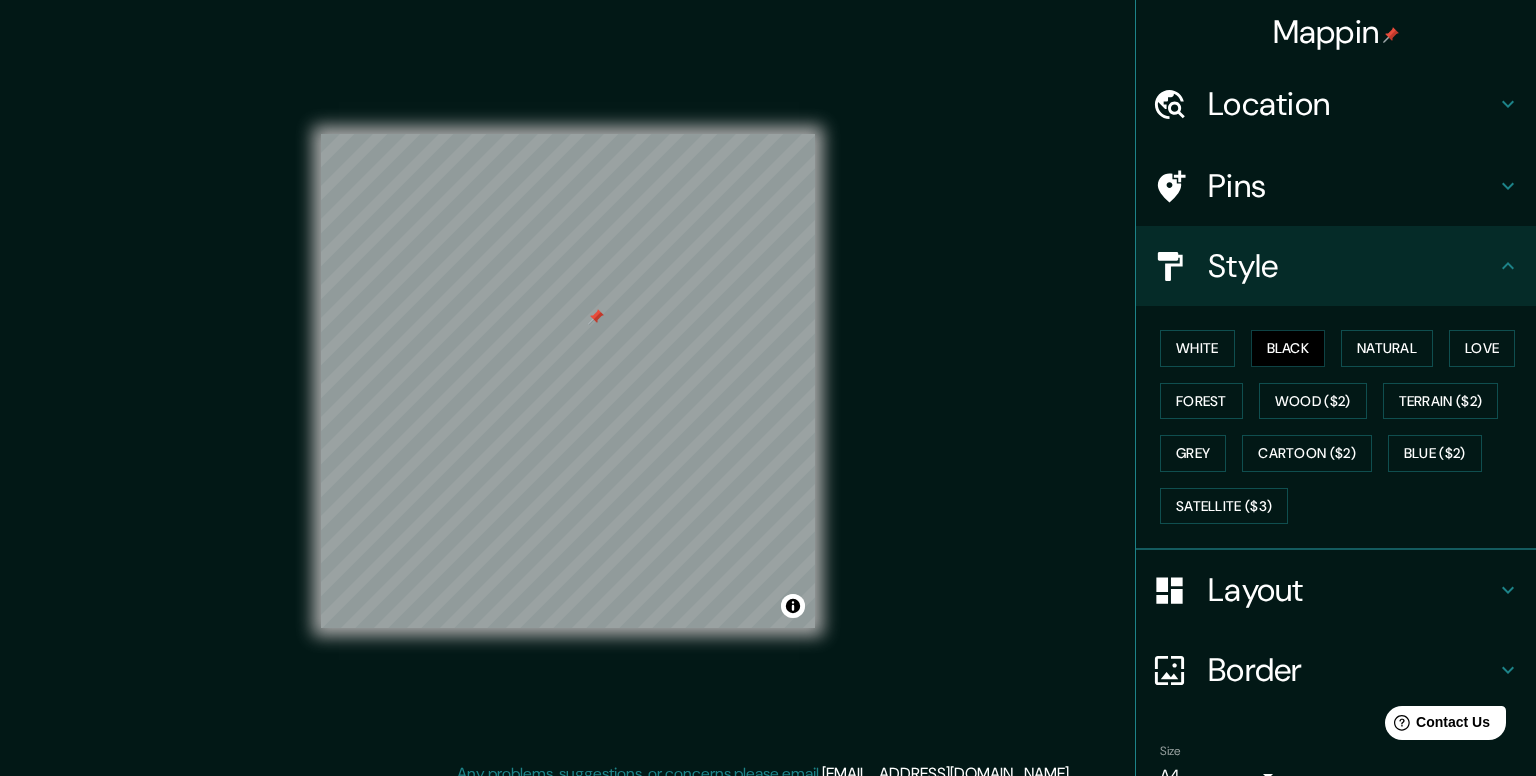 click on "Border" at bounding box center (1352, 670) 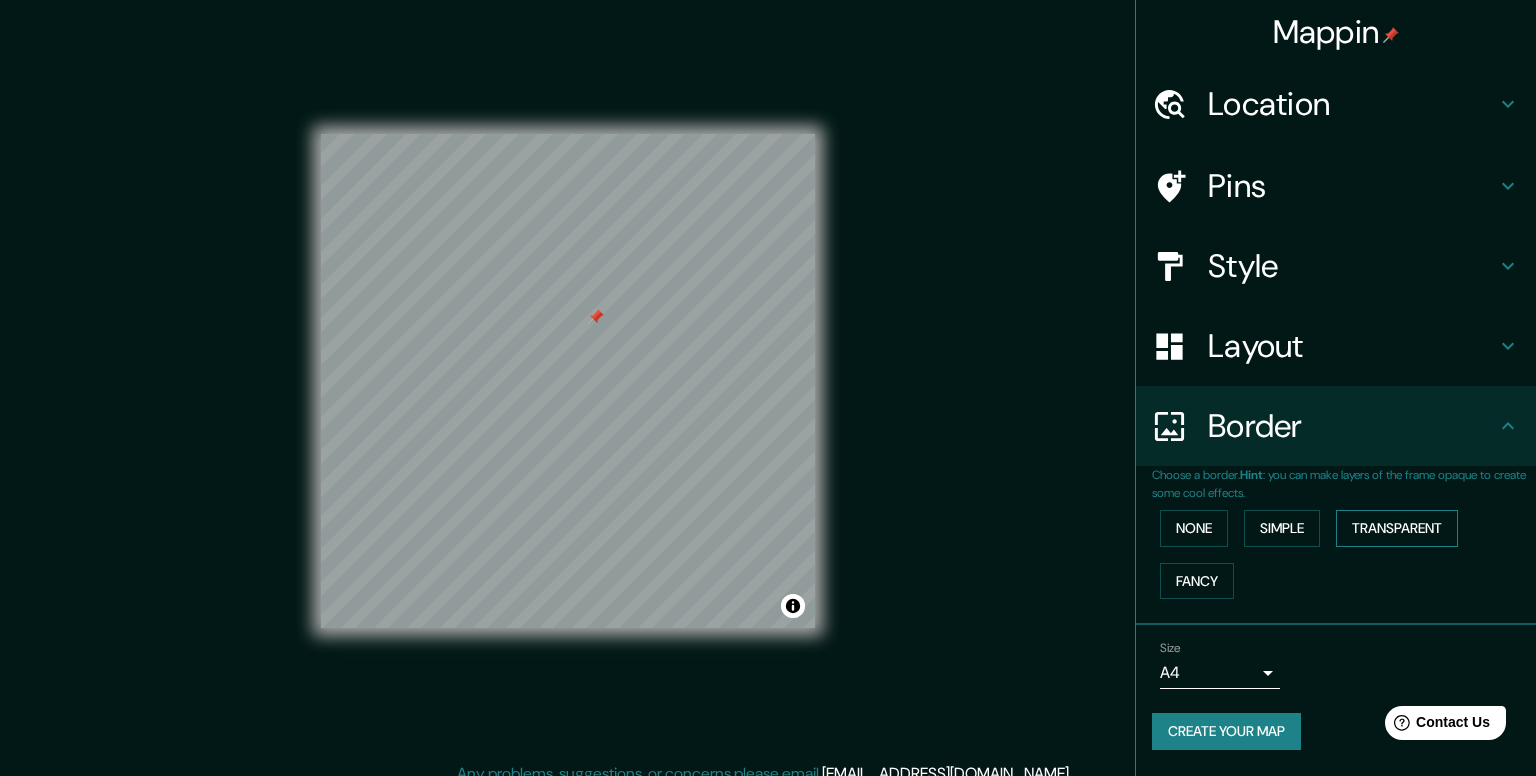 click on "Transparent" at bounding box center (1397, 528) 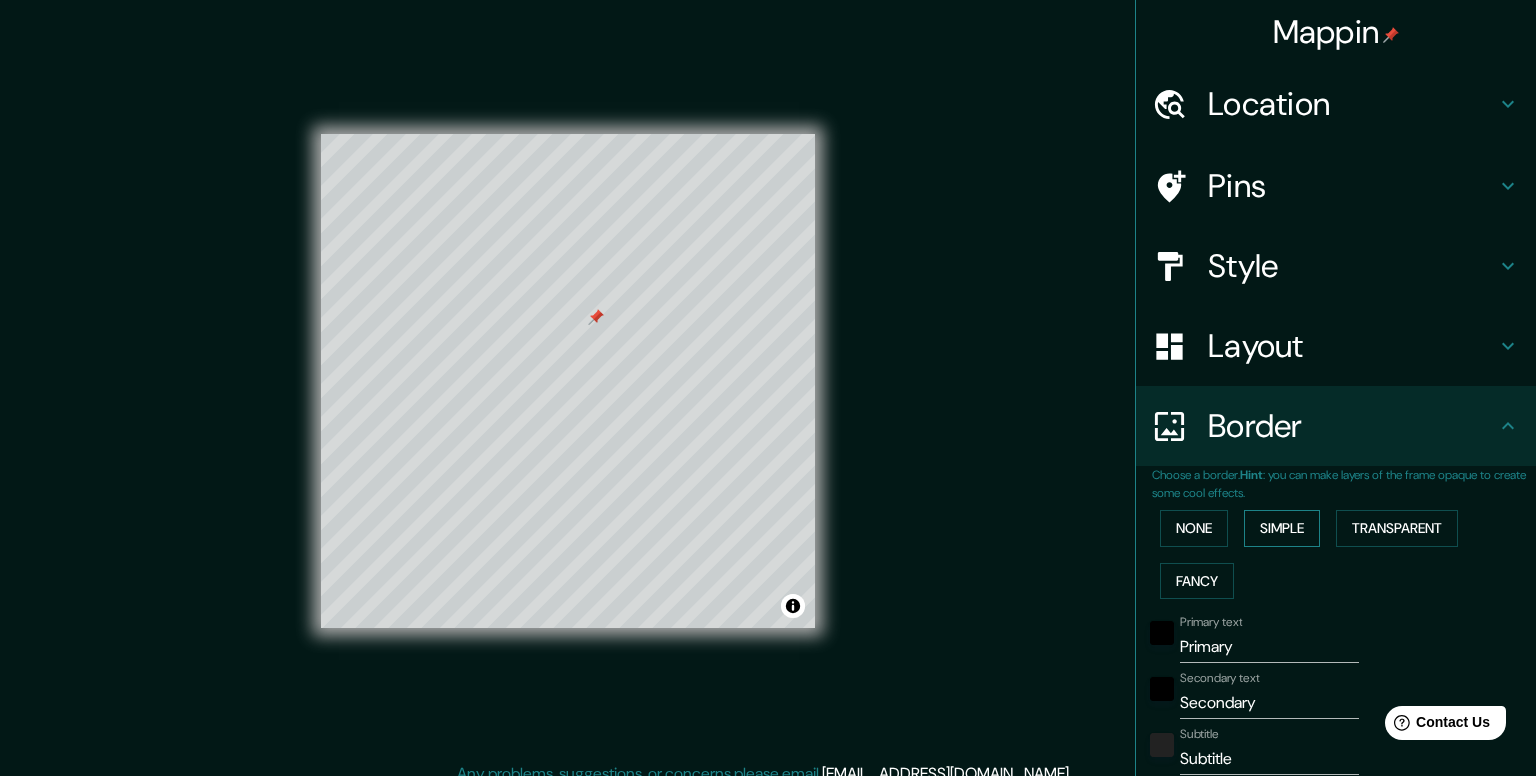 click on "Simple" at bounding box center (1282, 528) 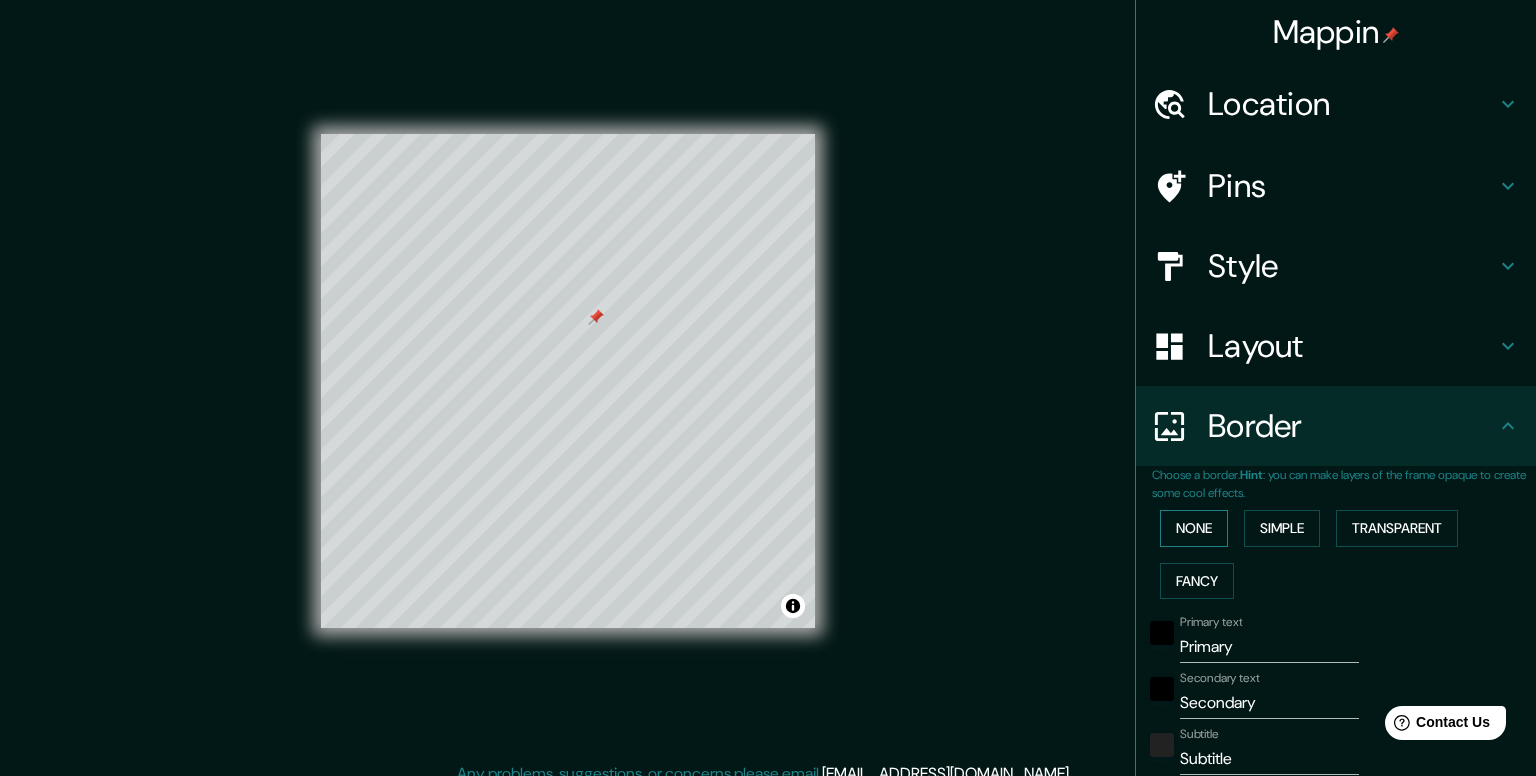 click on "None" at bounding box center (1194, 528) 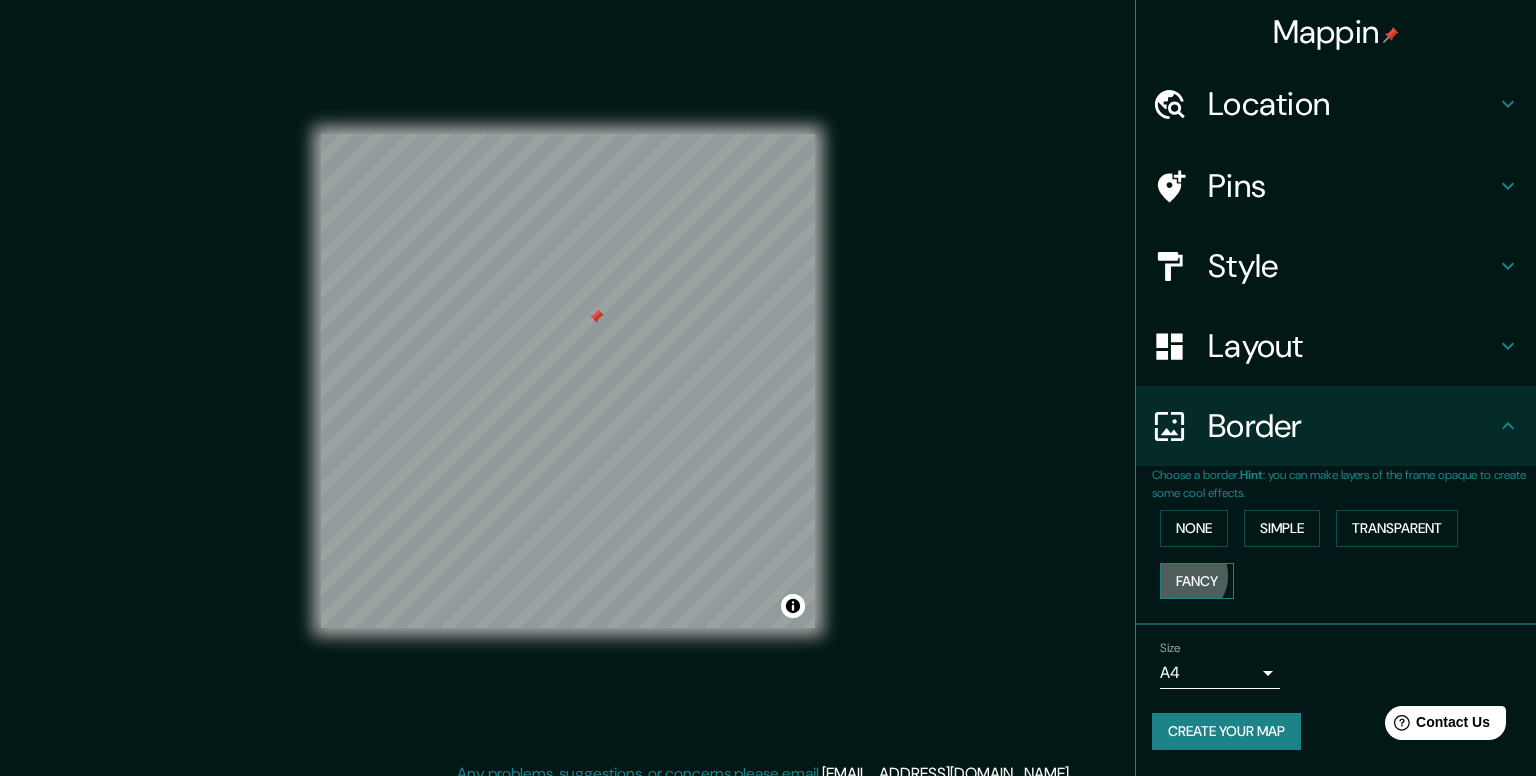click on "Fancy" at bounding box center [1197, 581] 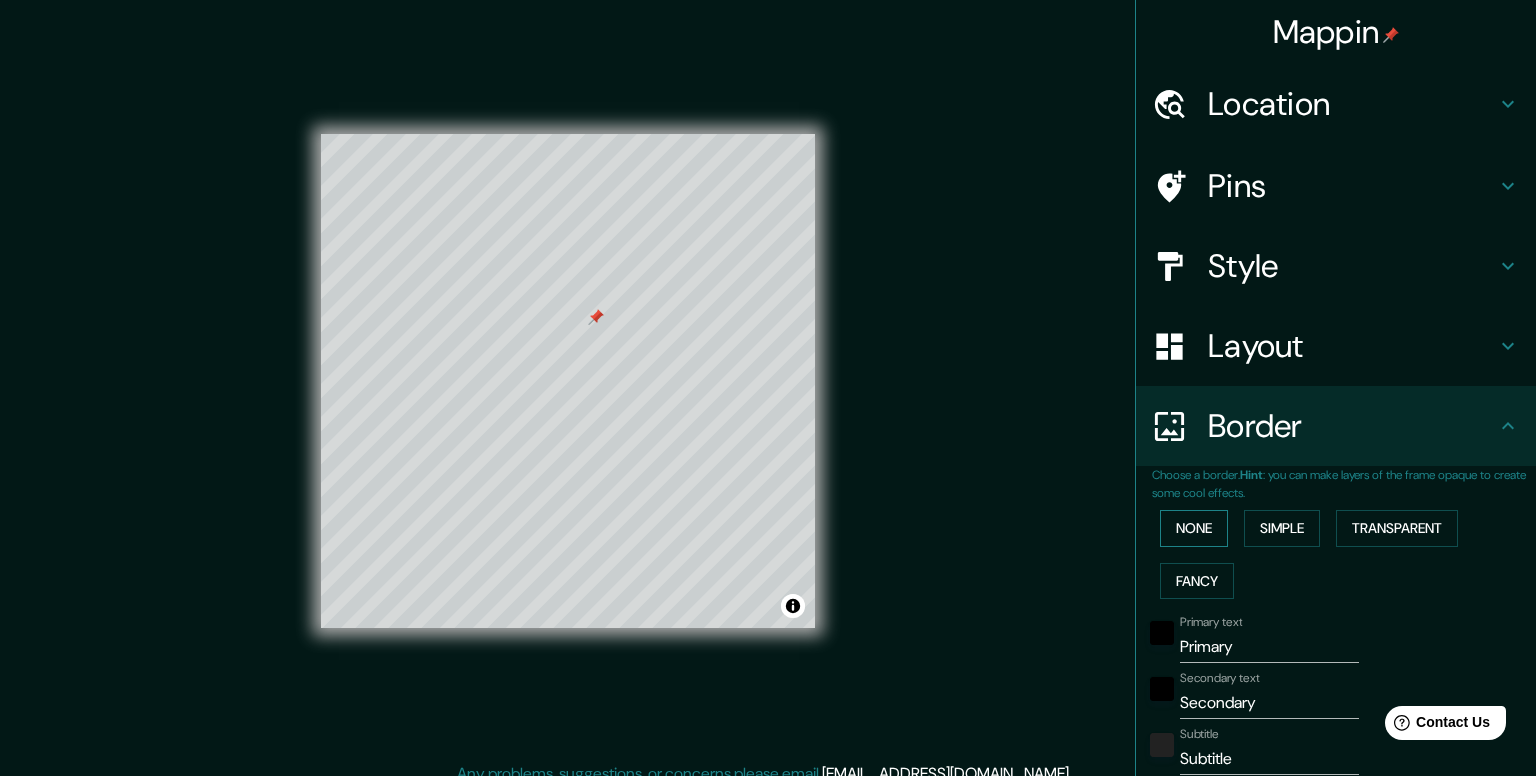 click on "None" at bounding box center (1194, 528) 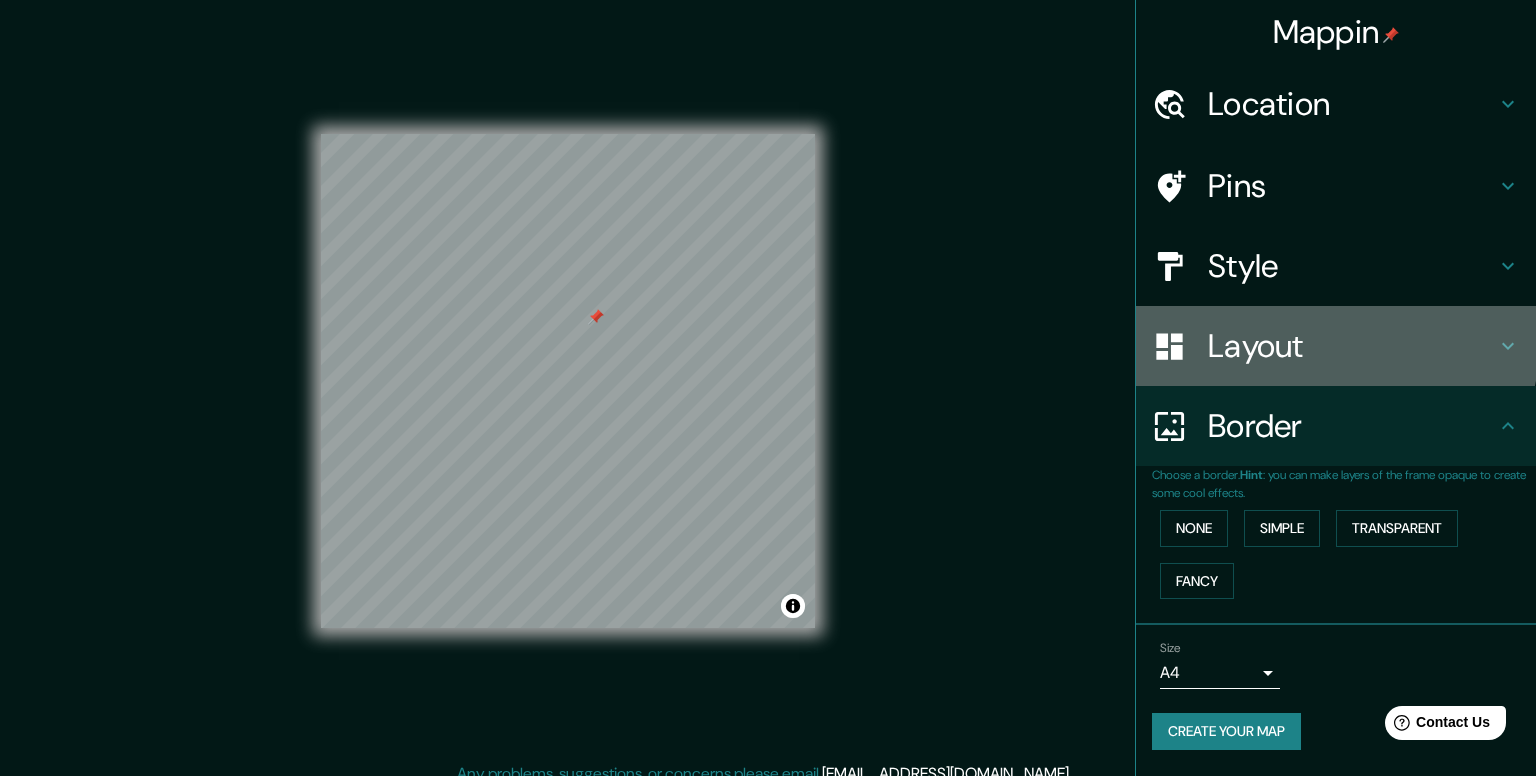click on "Layout" at bounding box center (1352, 346) 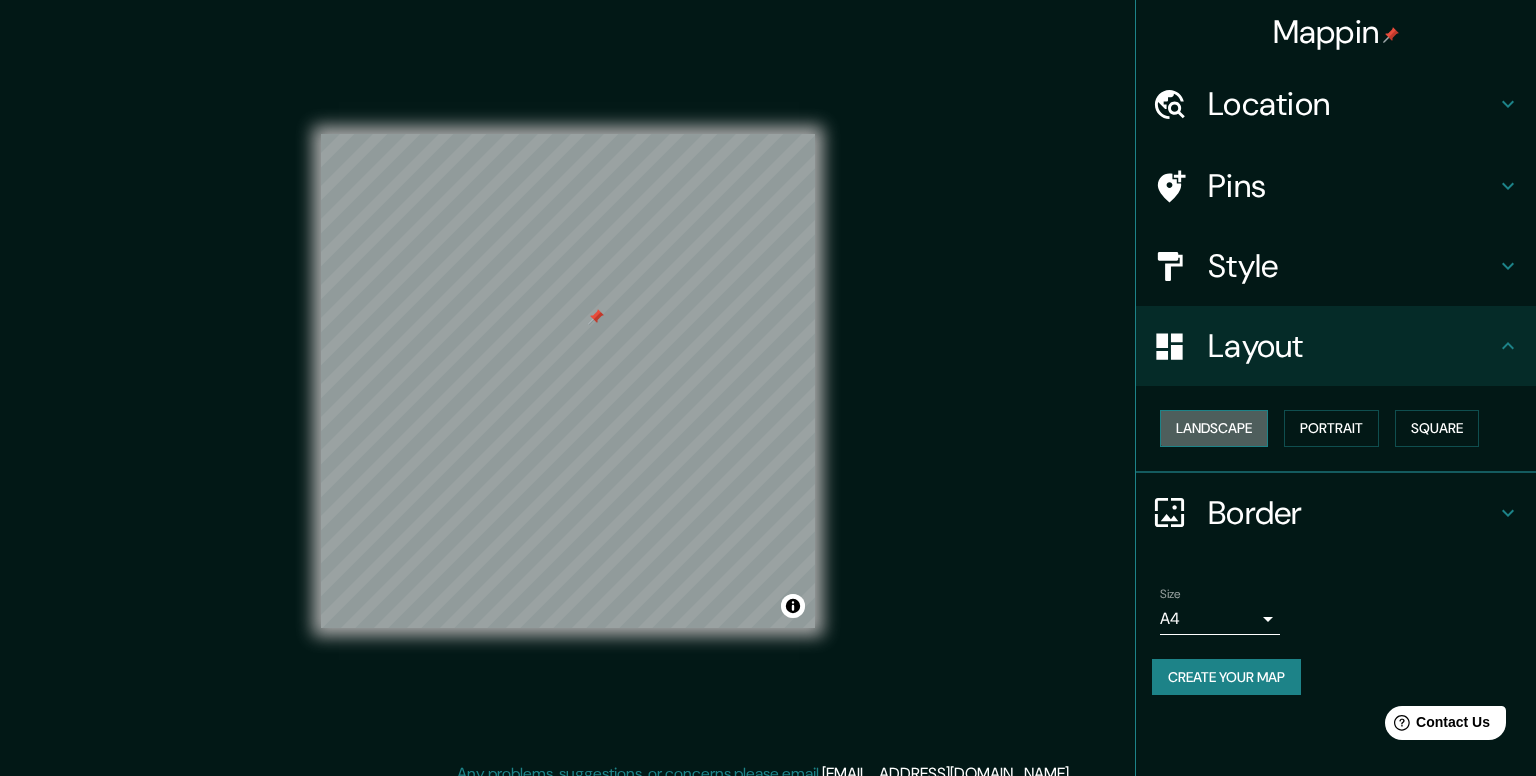 click on "Landscape" at bounding box center [1214, 428] 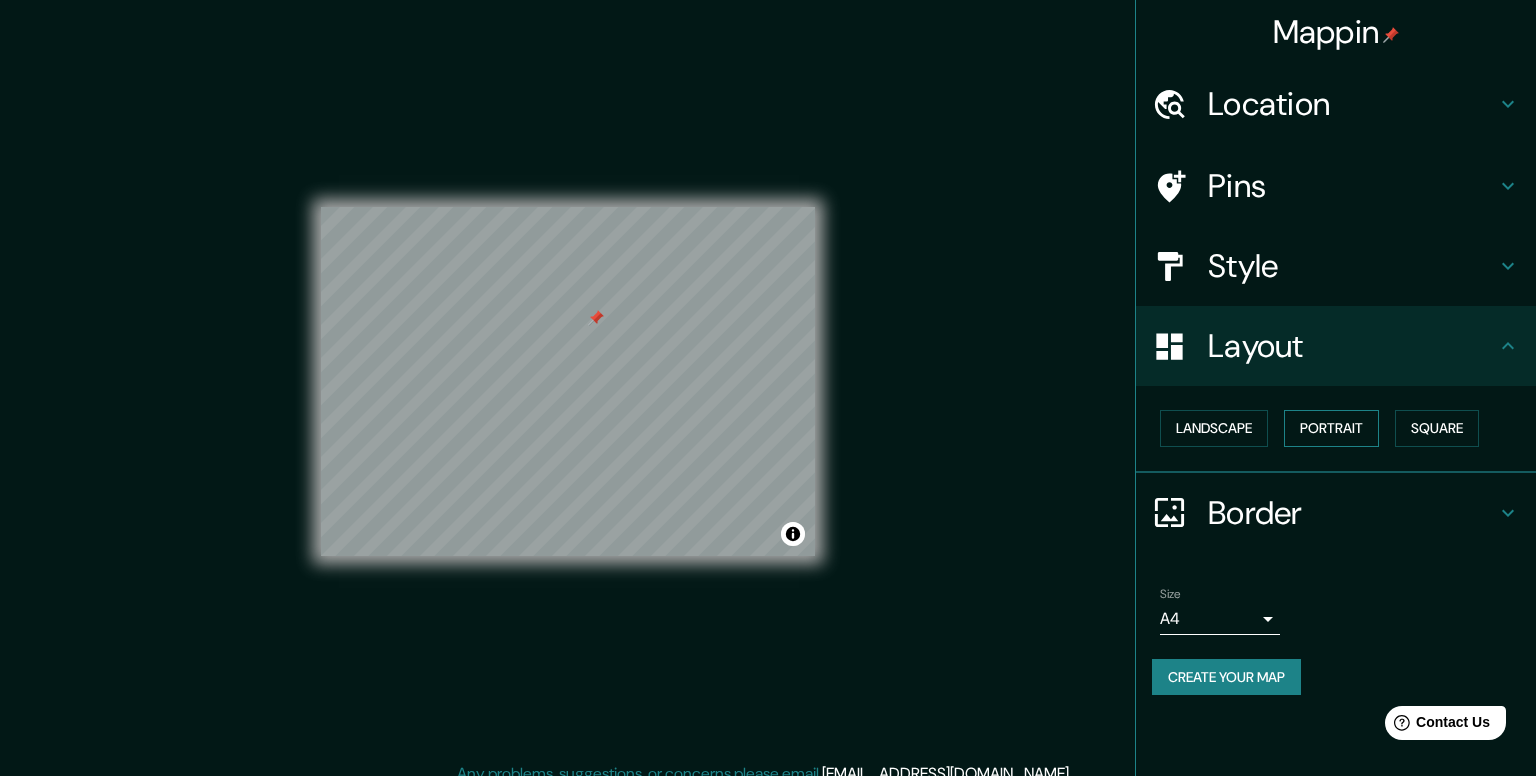 click on "Portrait" at bounding box center [1331, 428] 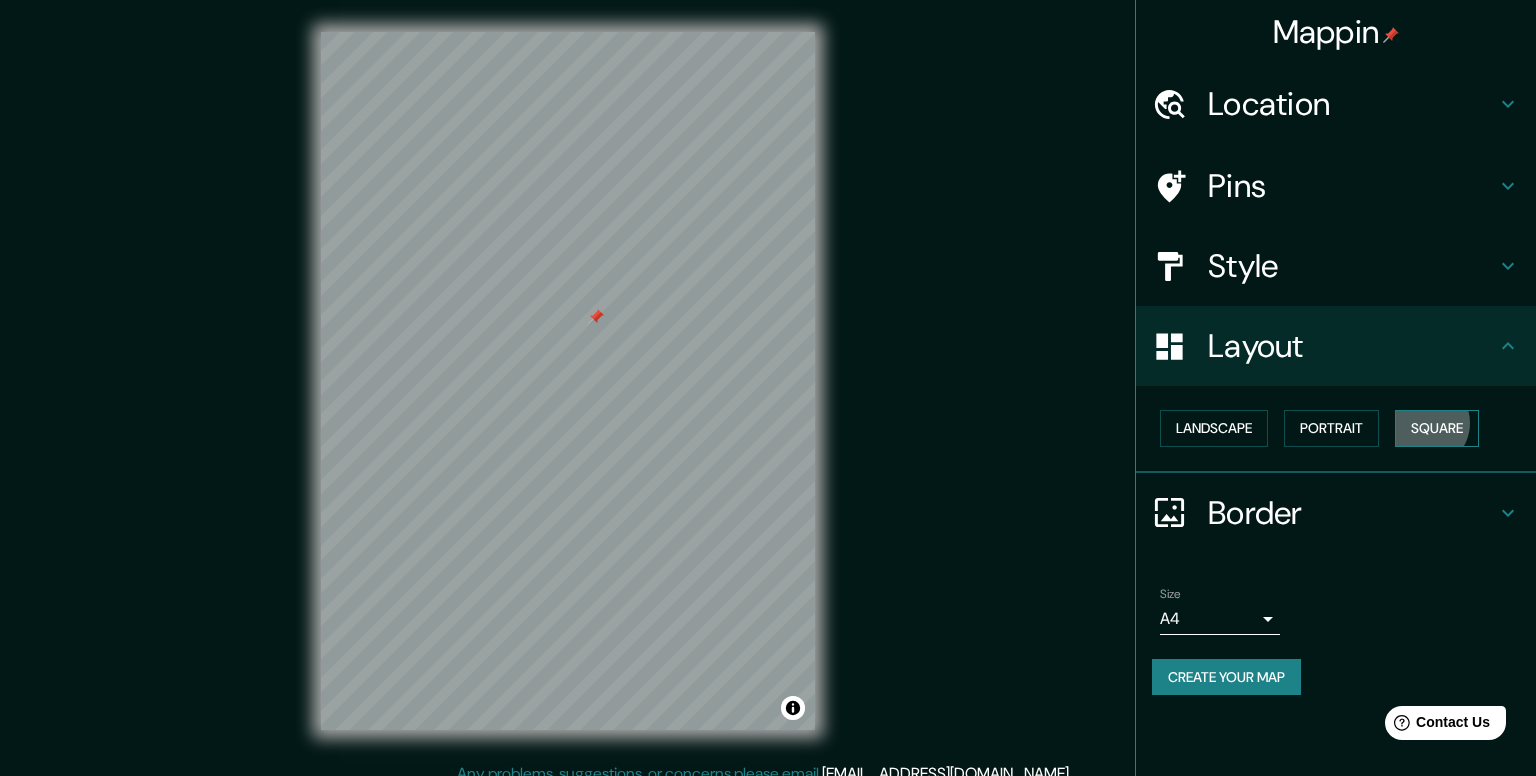 click on "Square" at bounding box center (1437, 428) 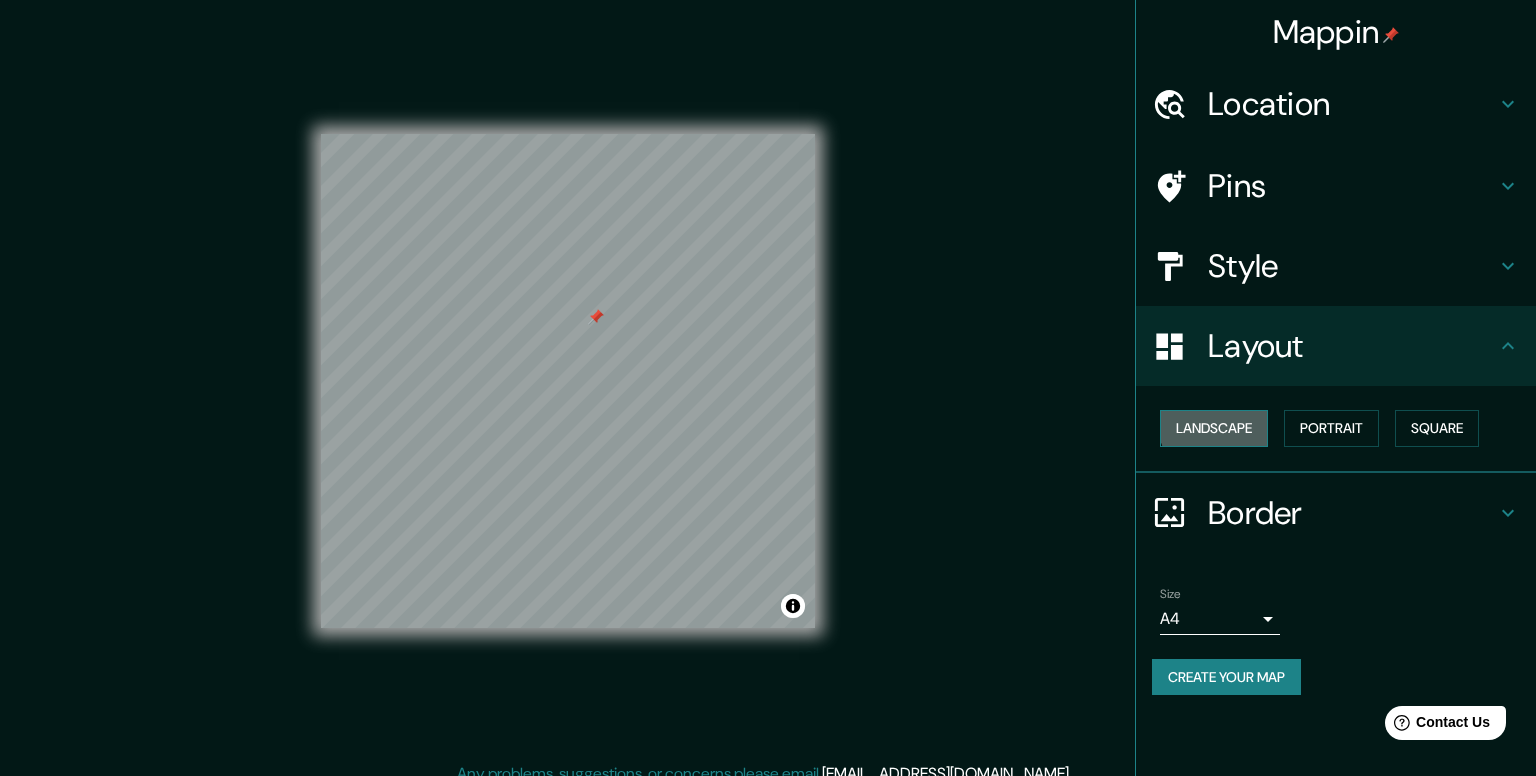 click on "Landscape" at bounding box center (1214, 428) 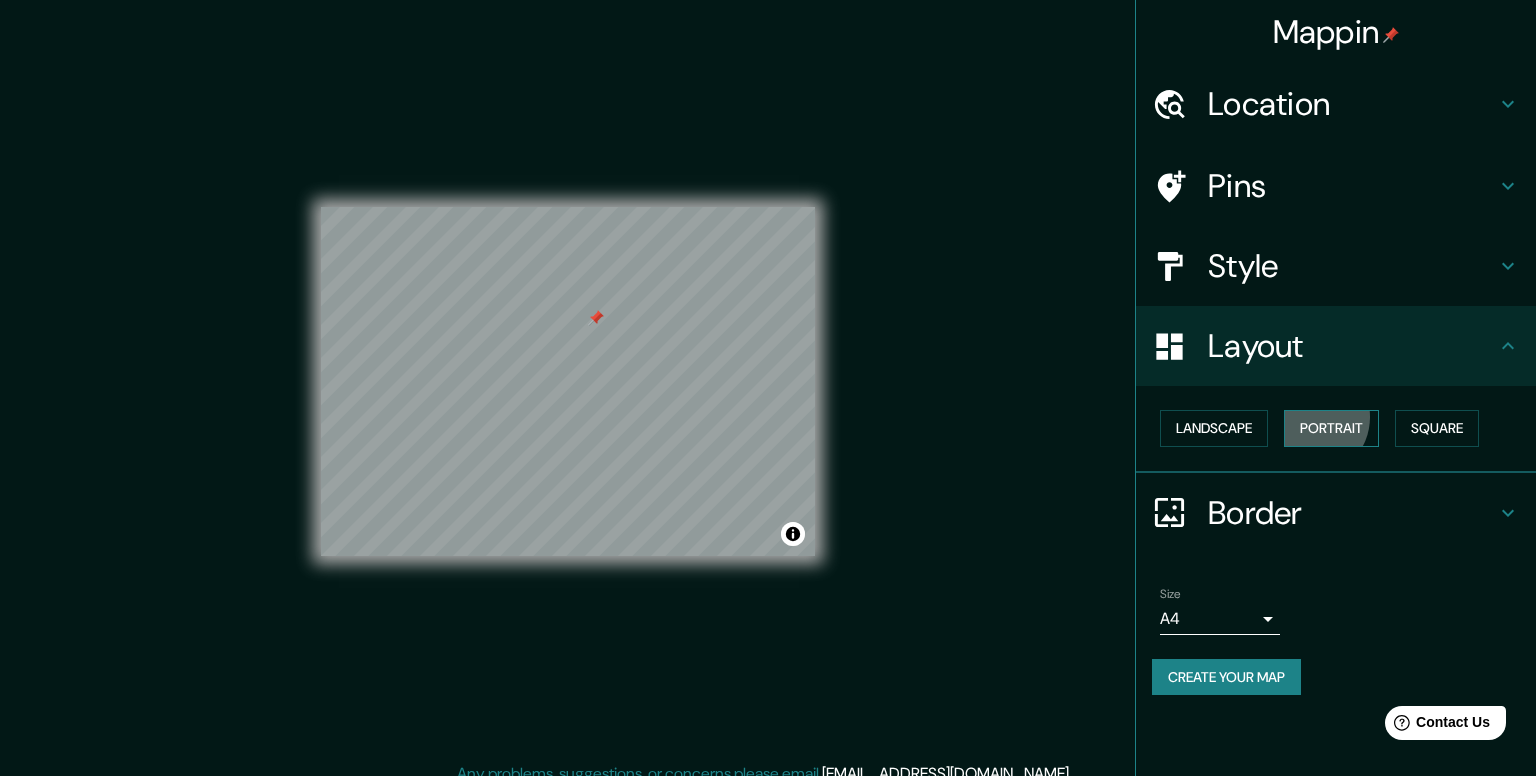 click on "Portrait" at bounding box center [1331, 428] 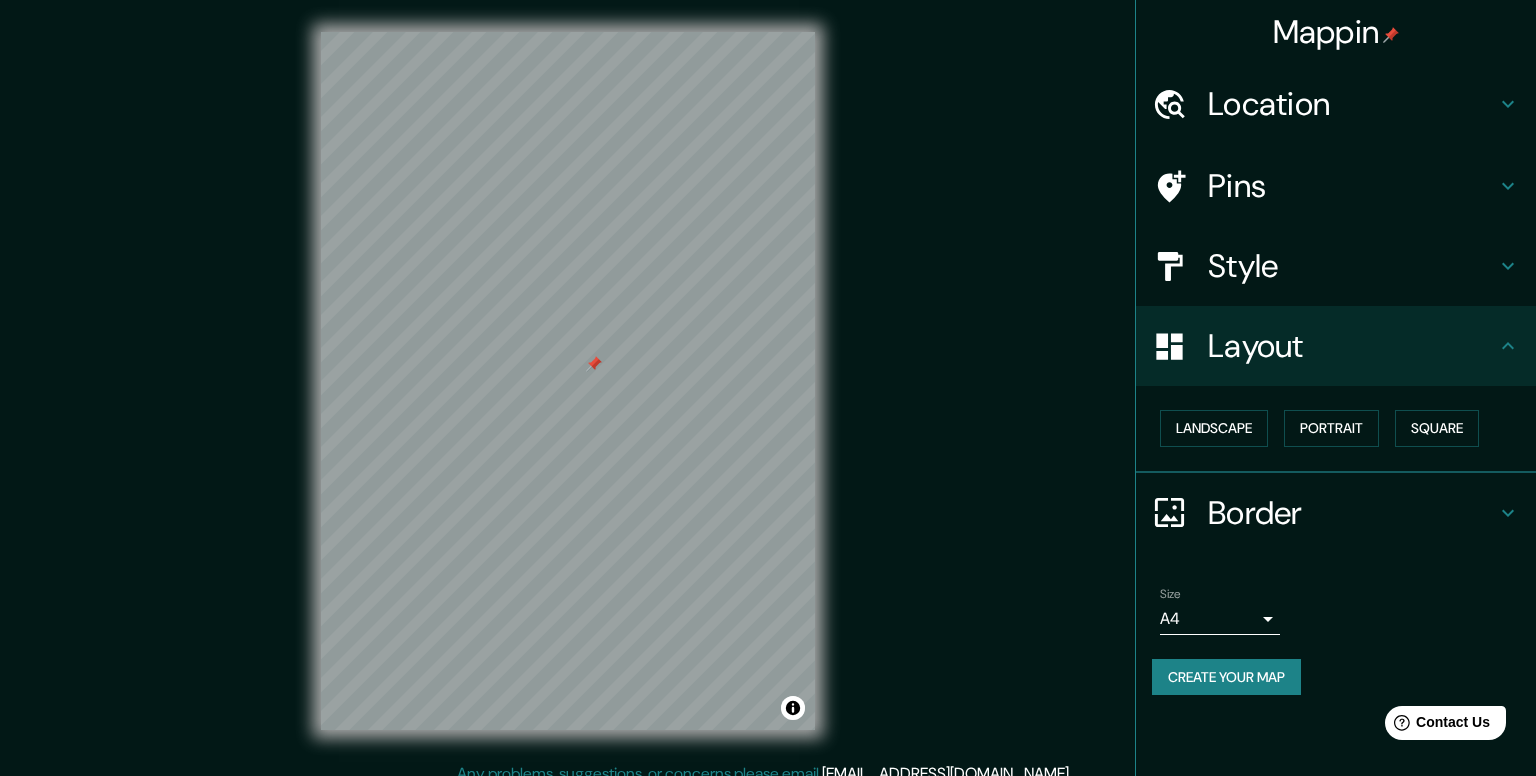 click on "Layout" at bounding box center [1352, 346] 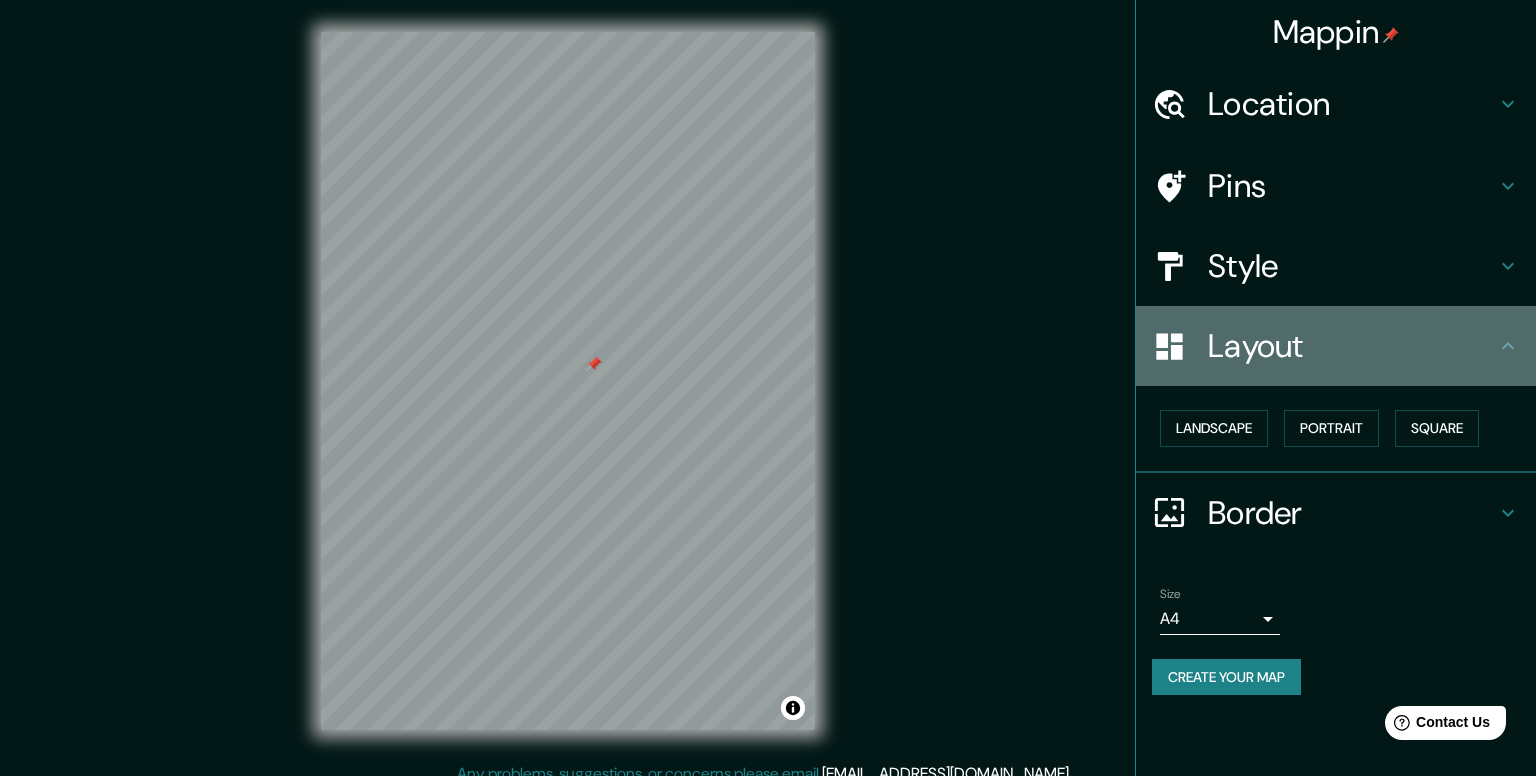 click 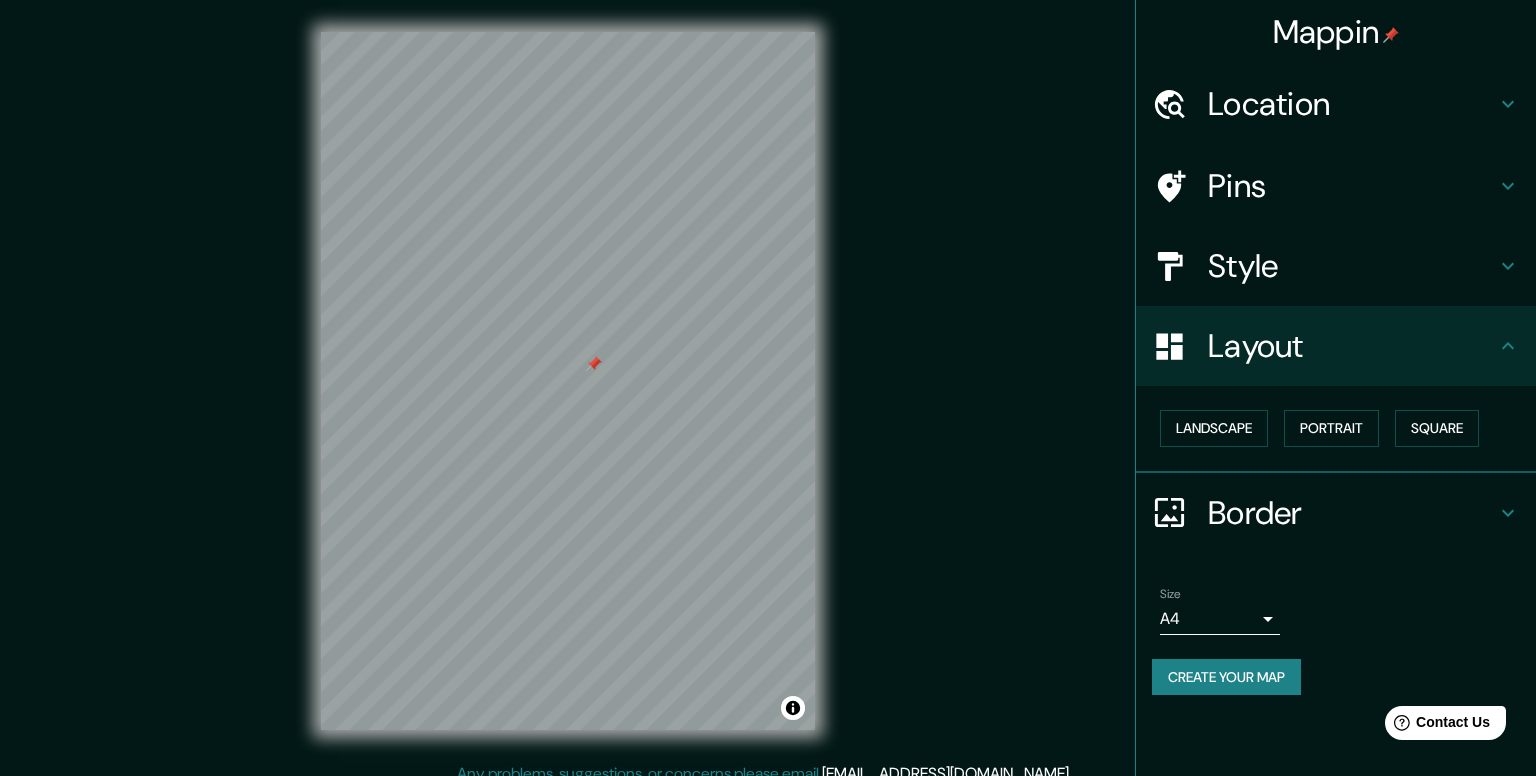 click 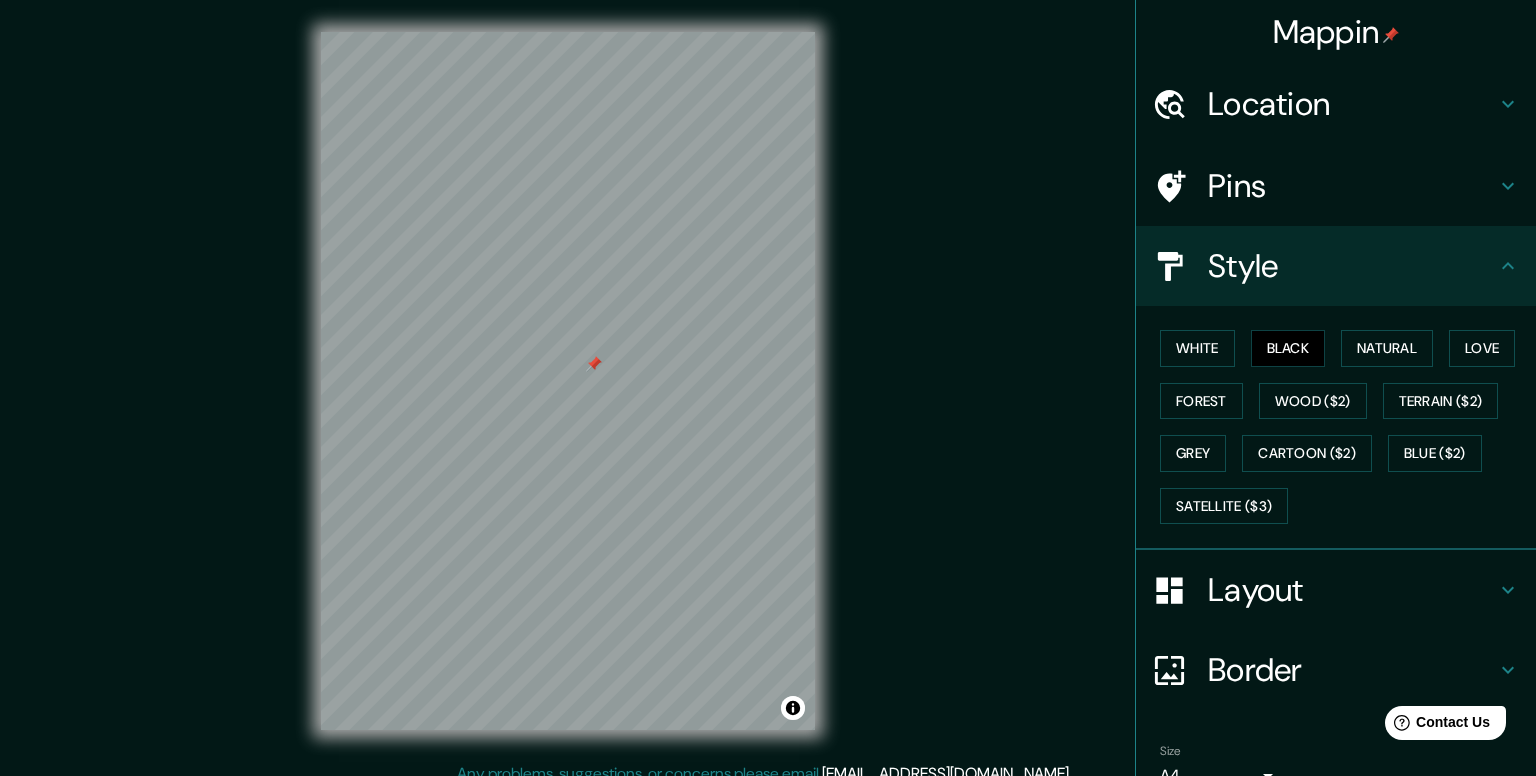 click on "Pins" at bounding box center (1336, 186) 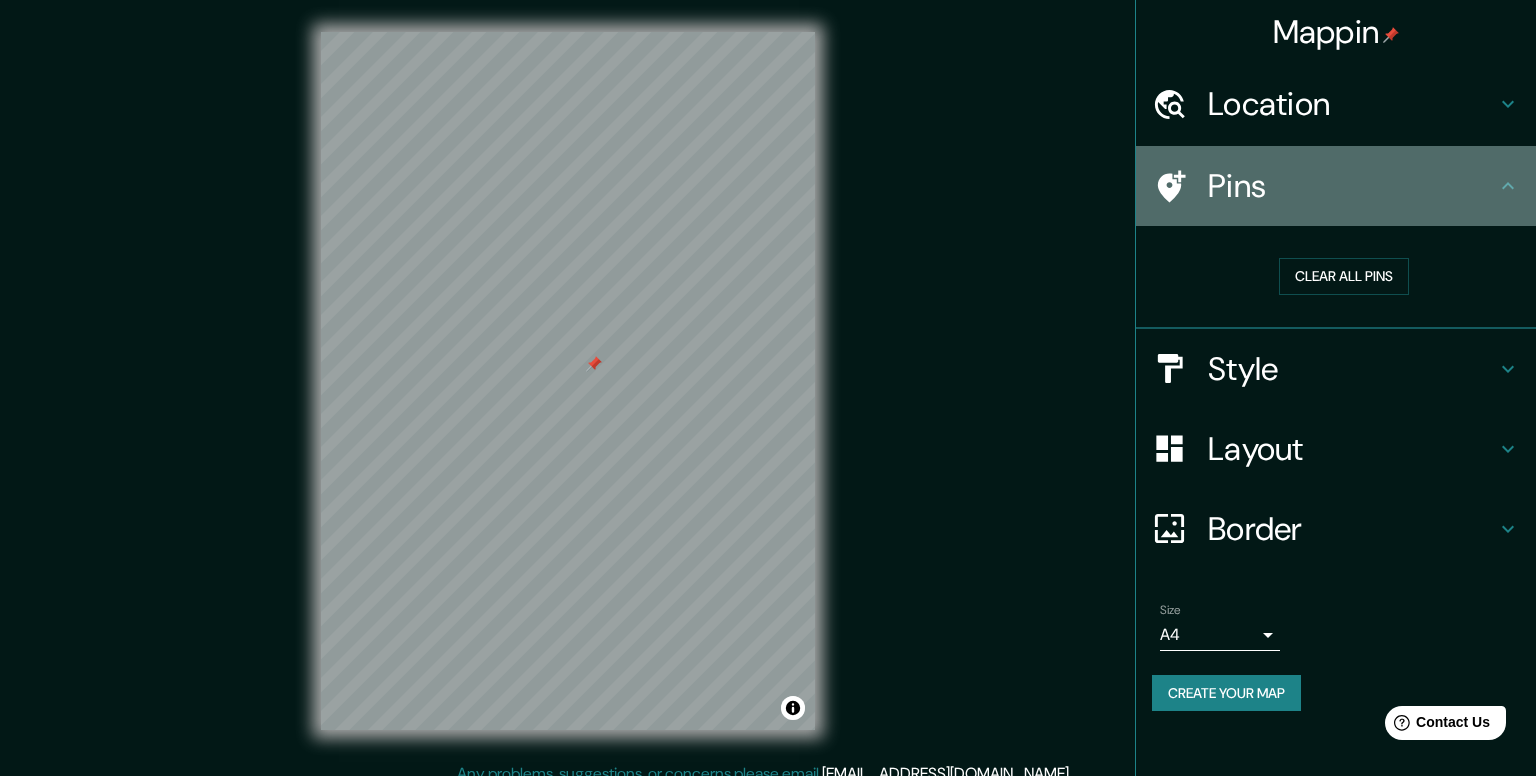 click 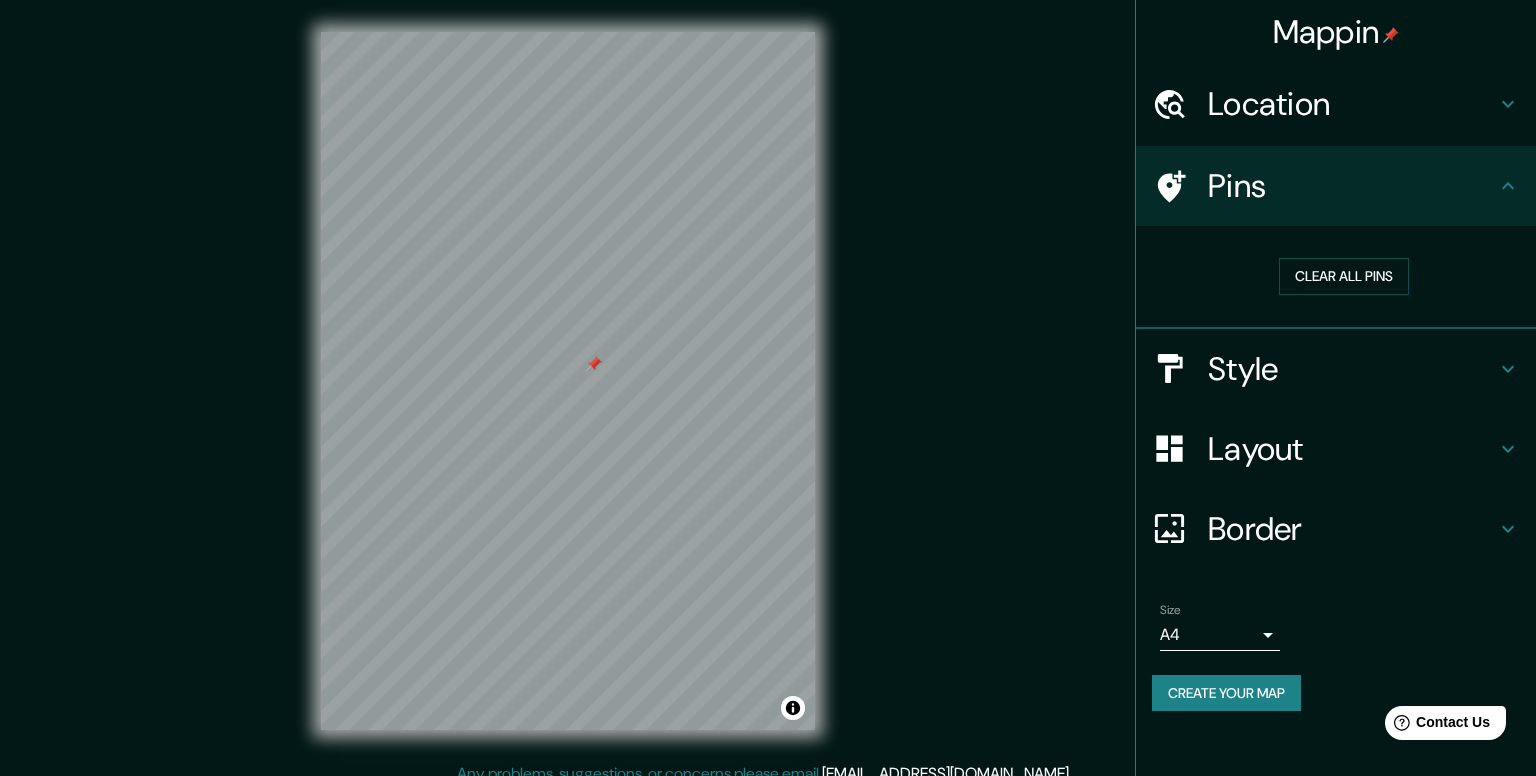 click on "Style" at bounding box center [1352, 369] 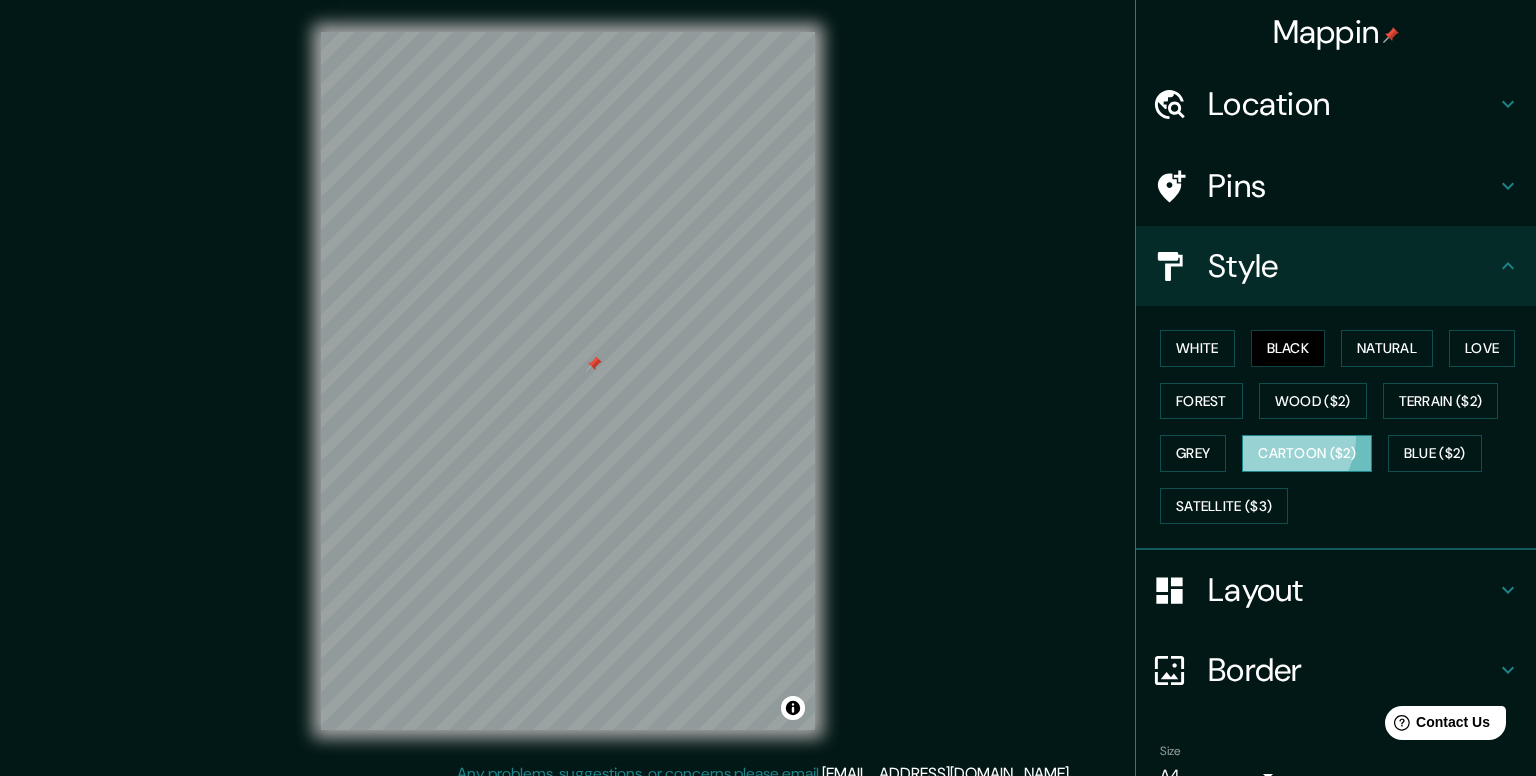 click on "Cartoon ($2)" at bounding box center [1307, 453] 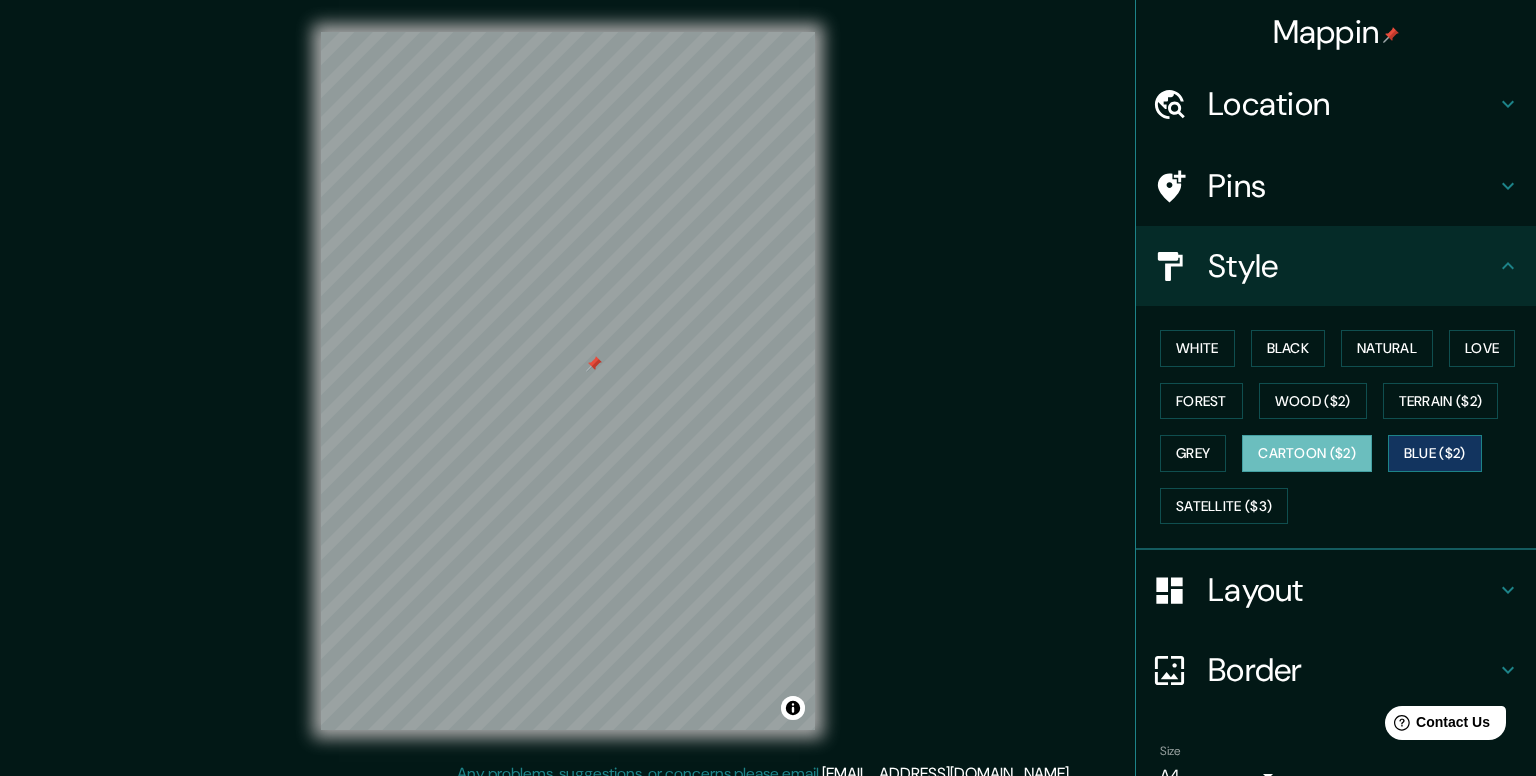 click on "Blue ($2)" at bounding box center (1435, 453) 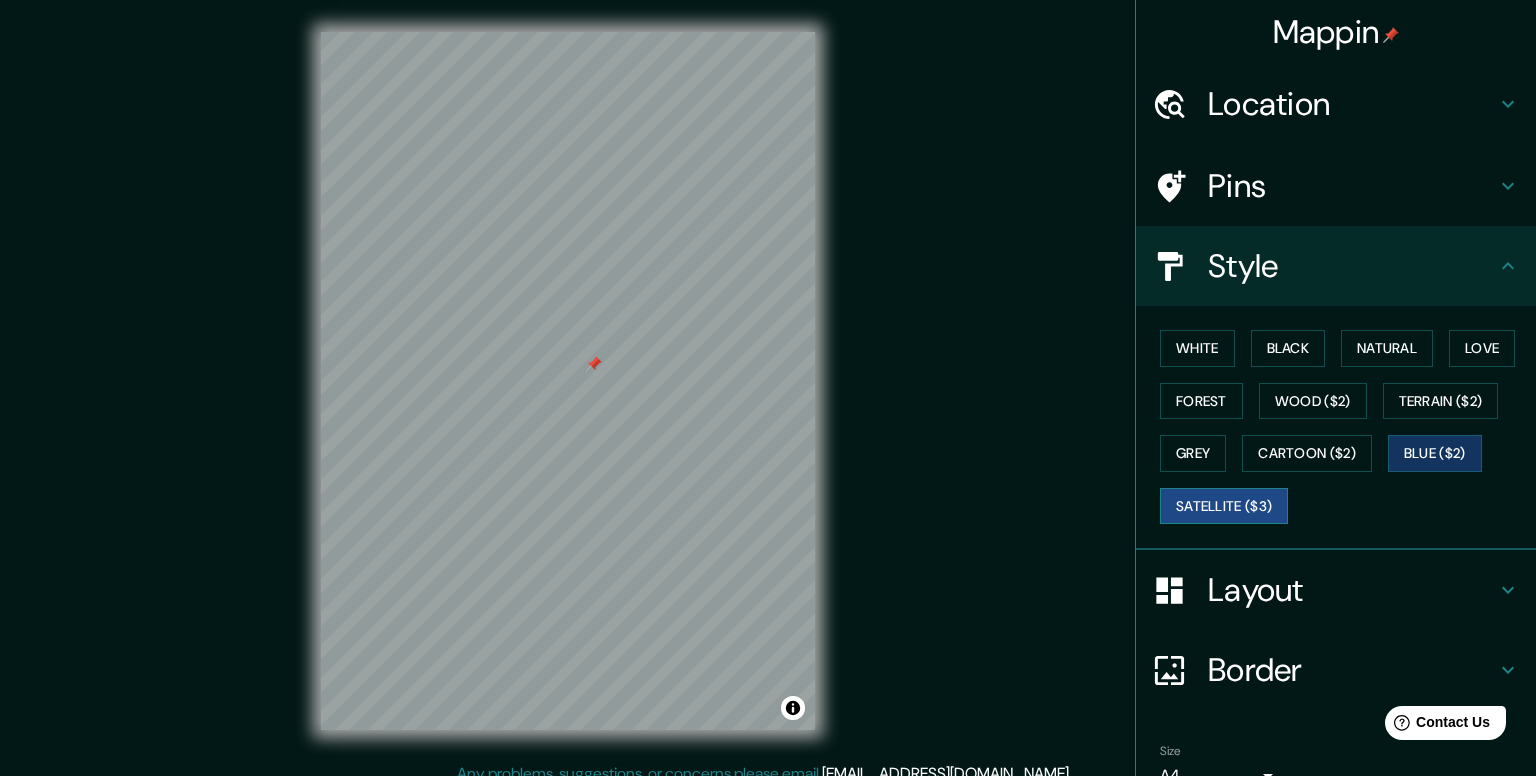 click on "Satellite ($3)" at bounding box center [1224, 506] 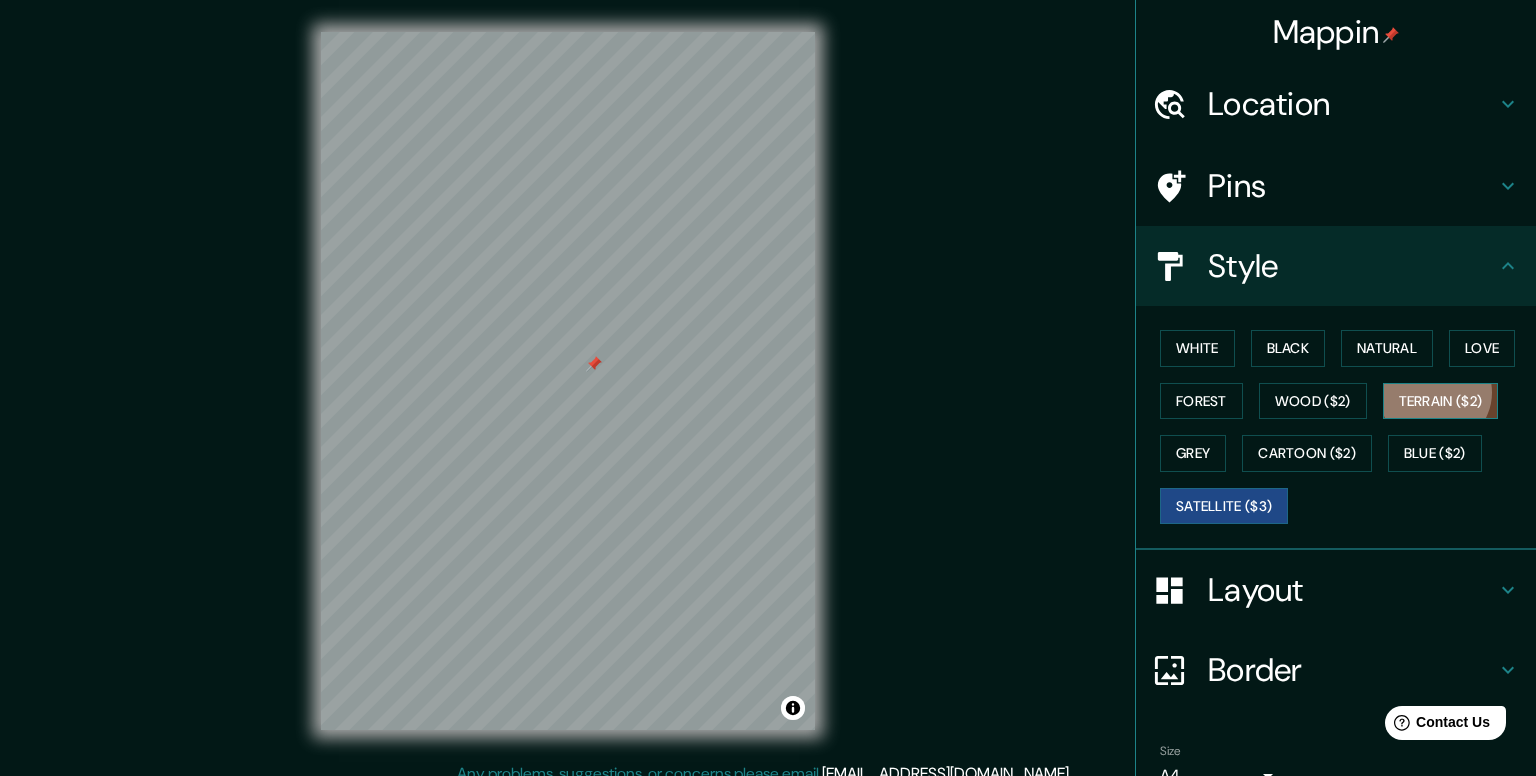 click on "Terrain ($2)" at bounding box center [1441, 401] 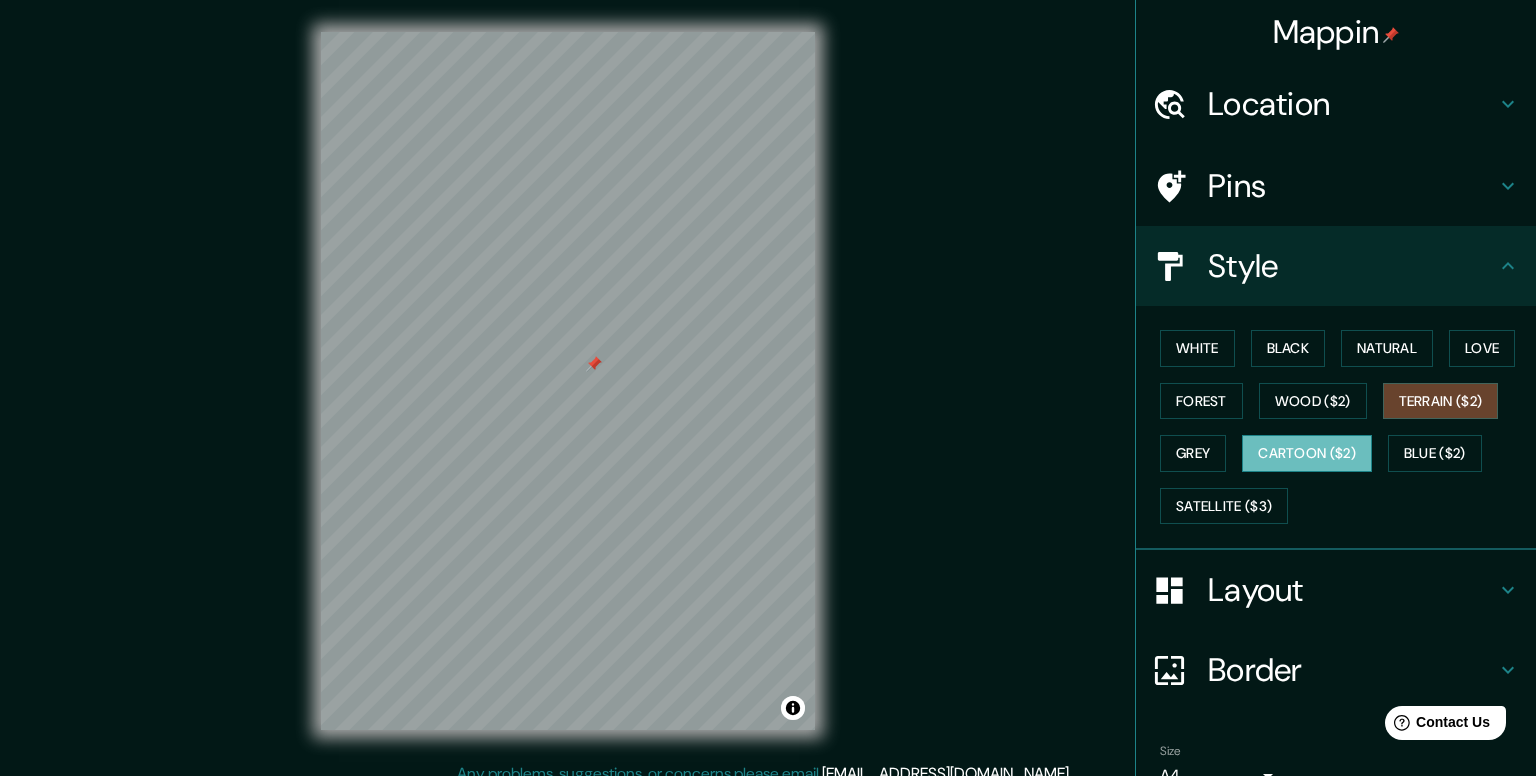 click on "Cartoon ($2)" at bounding box center (1307, 453) 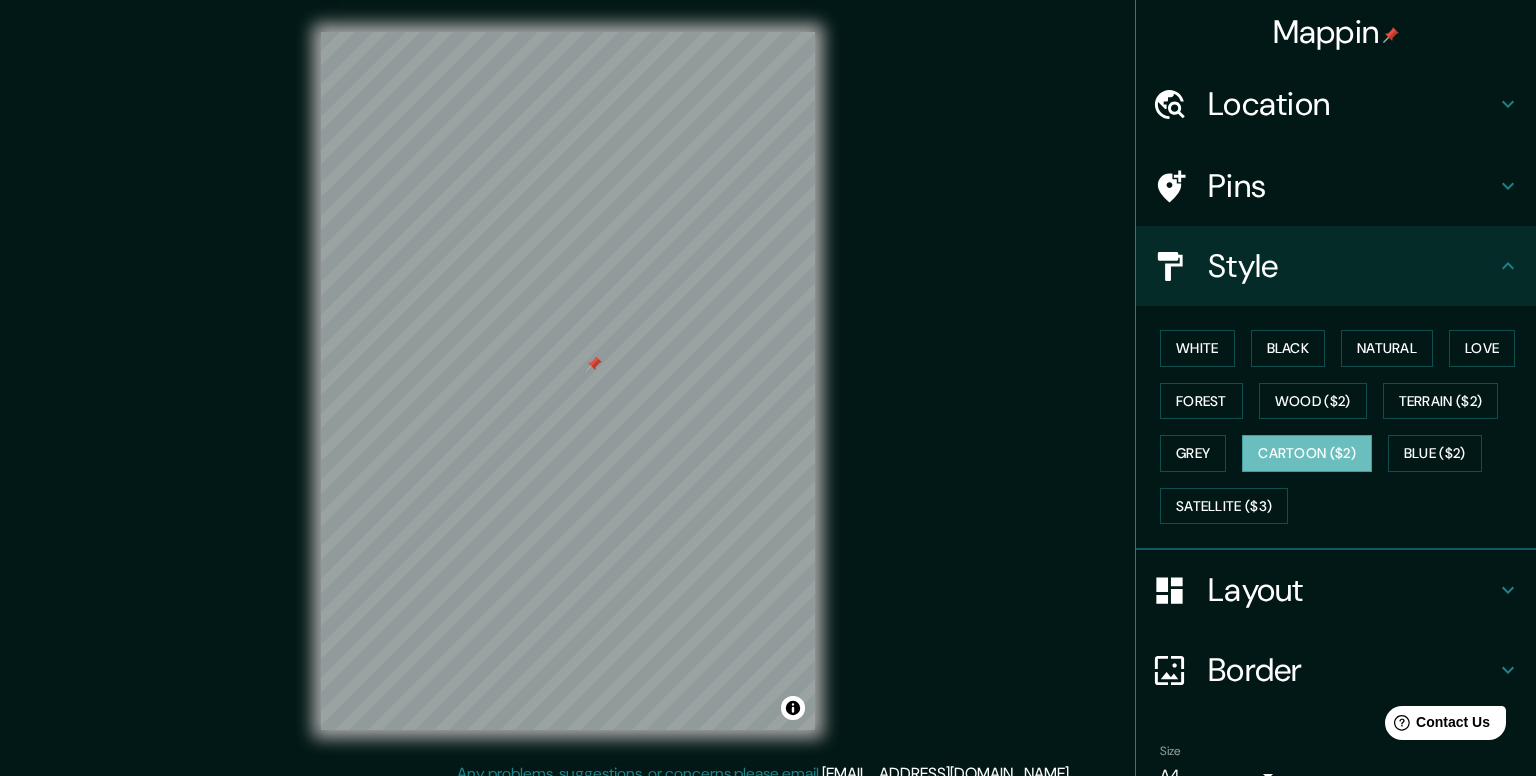 click on "Layout" at bounding box center (1352, 590) 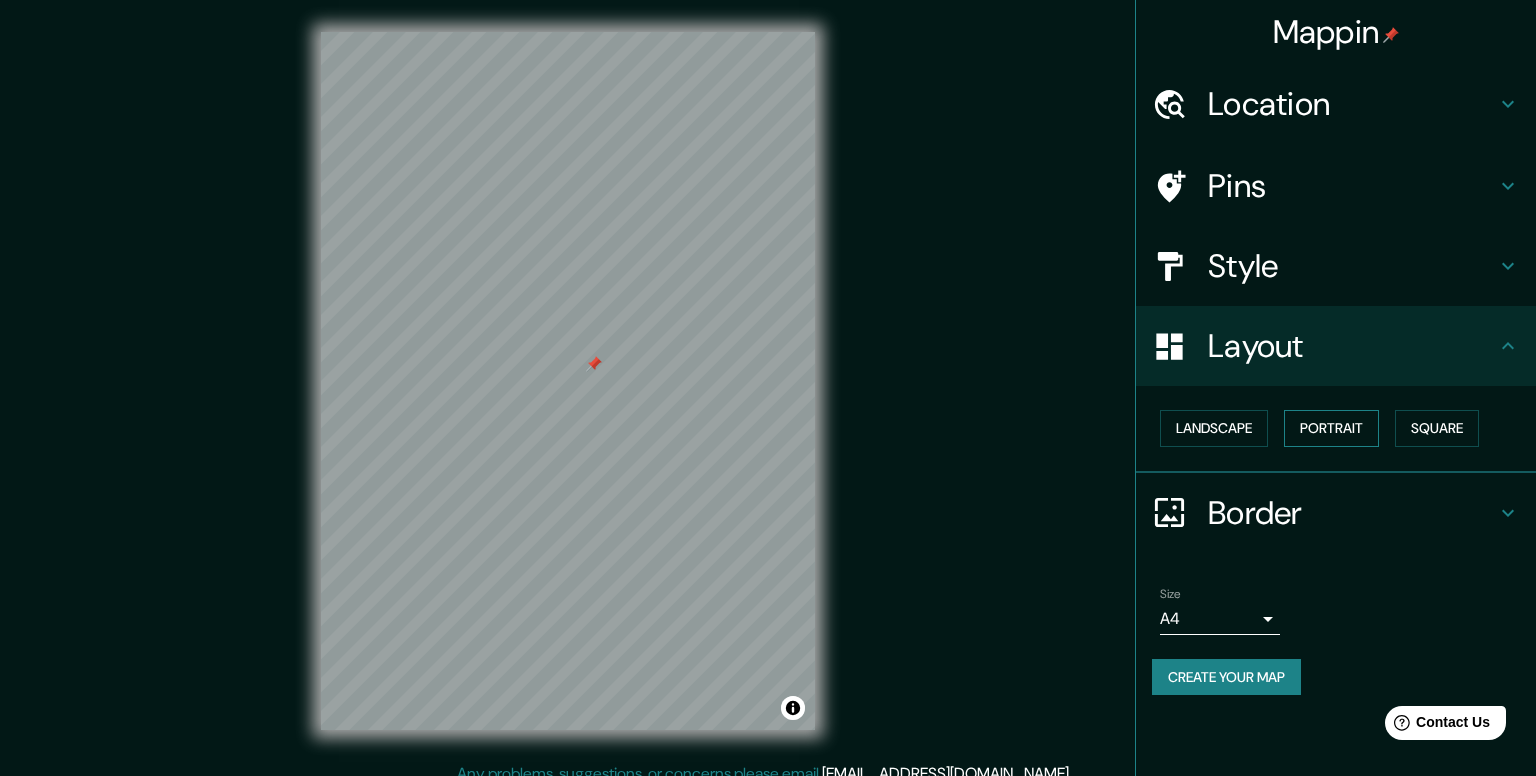 click on "Portrait" at bounding box center [1331, 428] 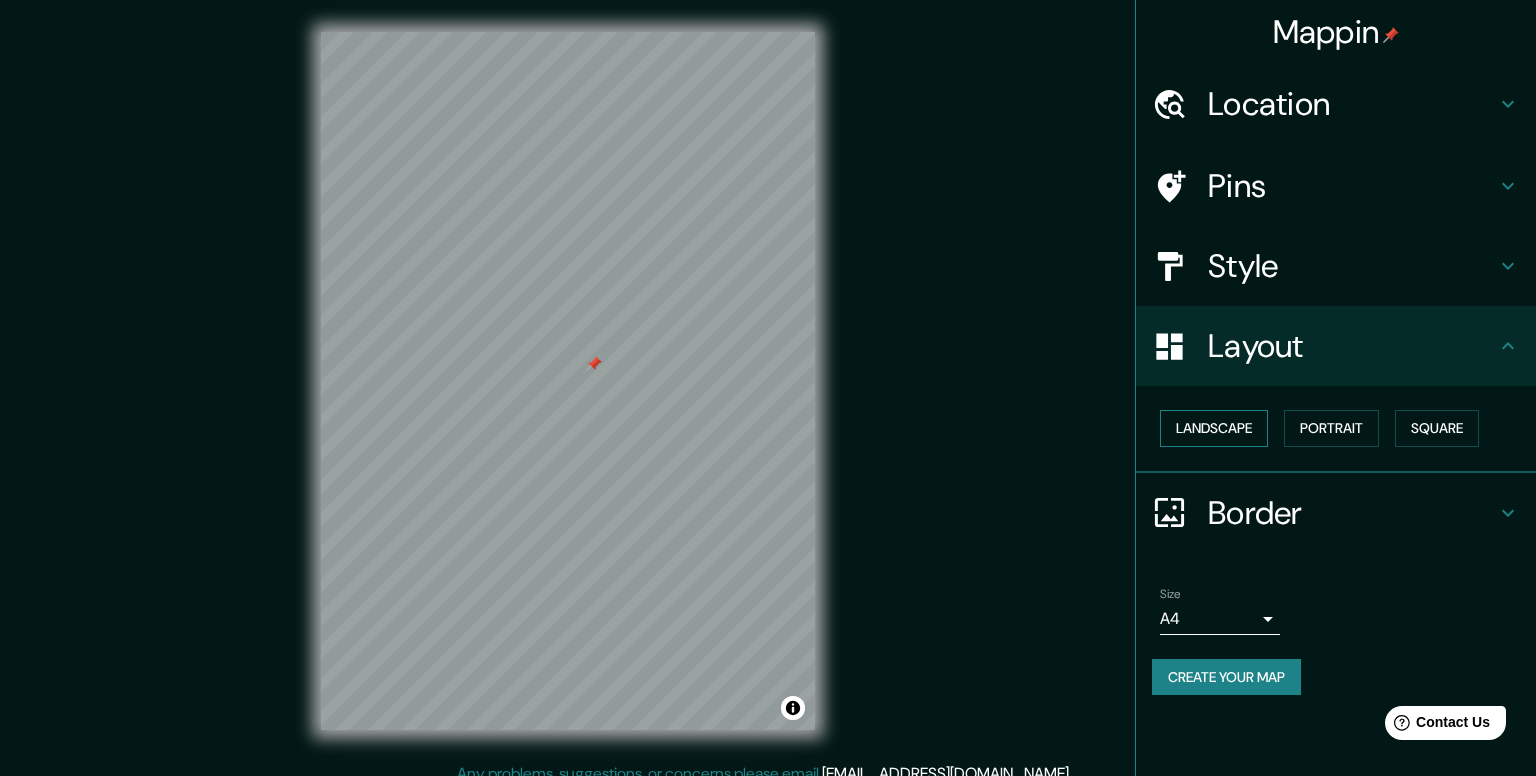 click on "Landscape" at bounding box center (1214, 428) 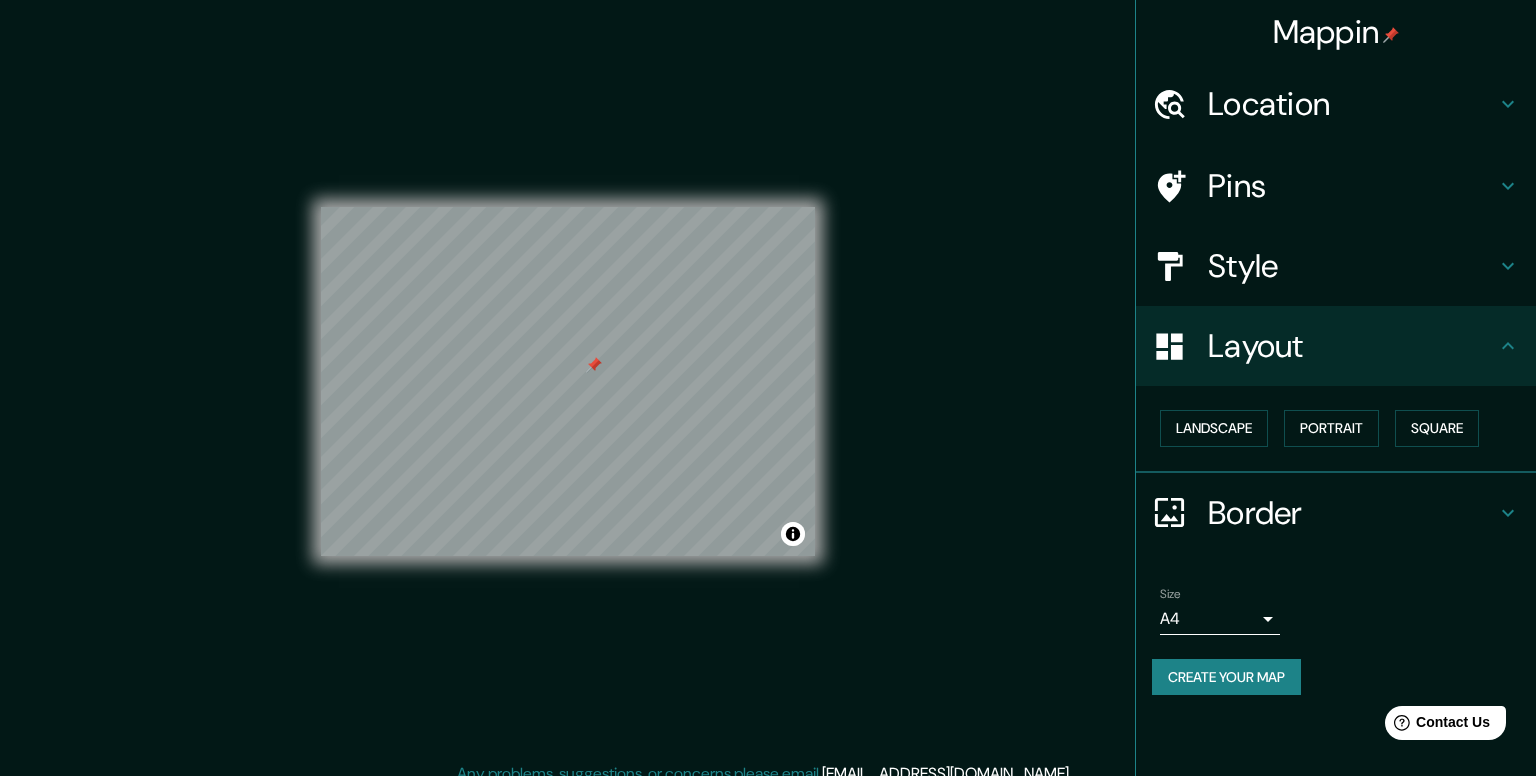 click on "Landscape [GEOGRAPHIC_DATA]" at bounding box center [1344, 428] 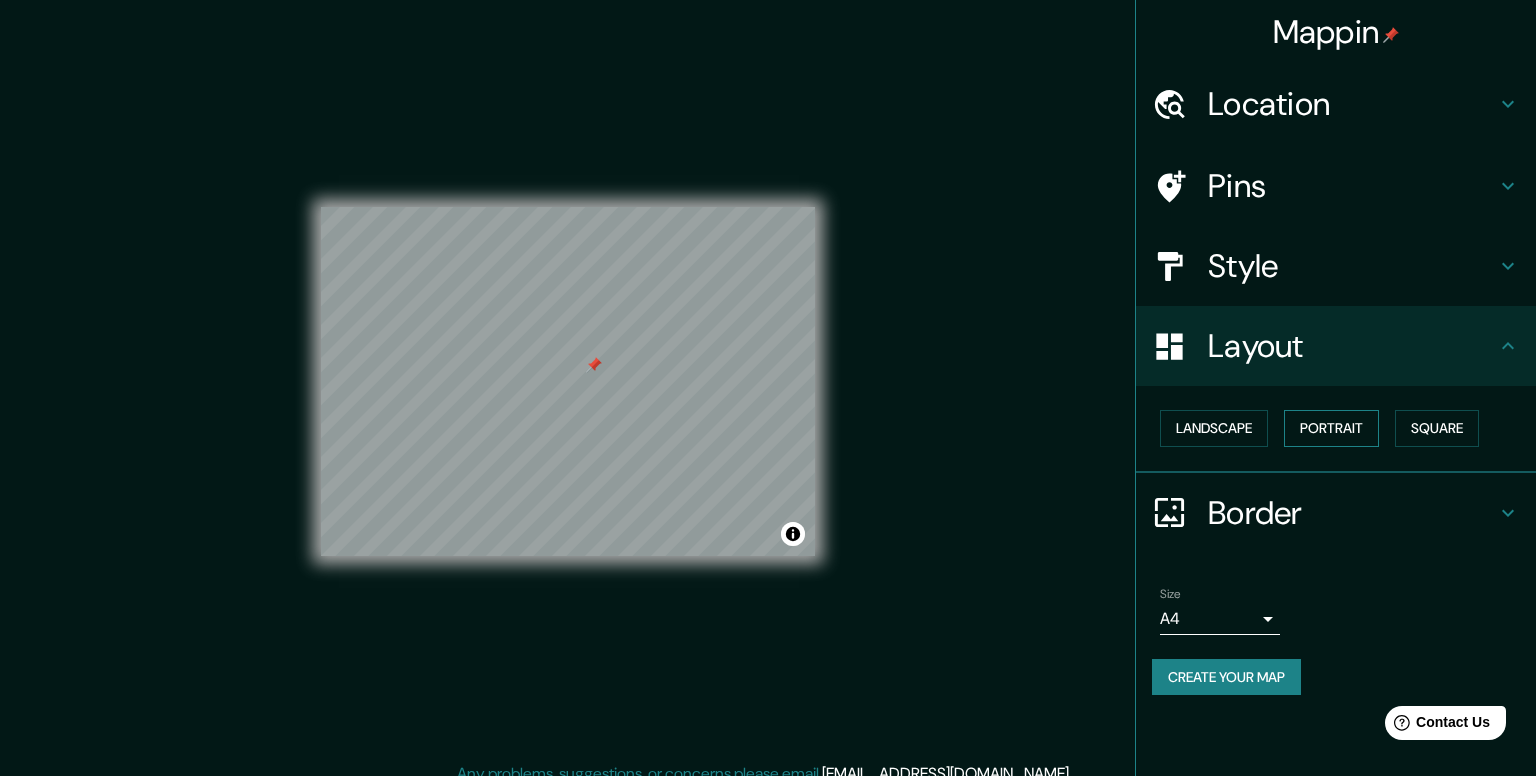 click on "Portrait" at bounding box center (1331, 428) 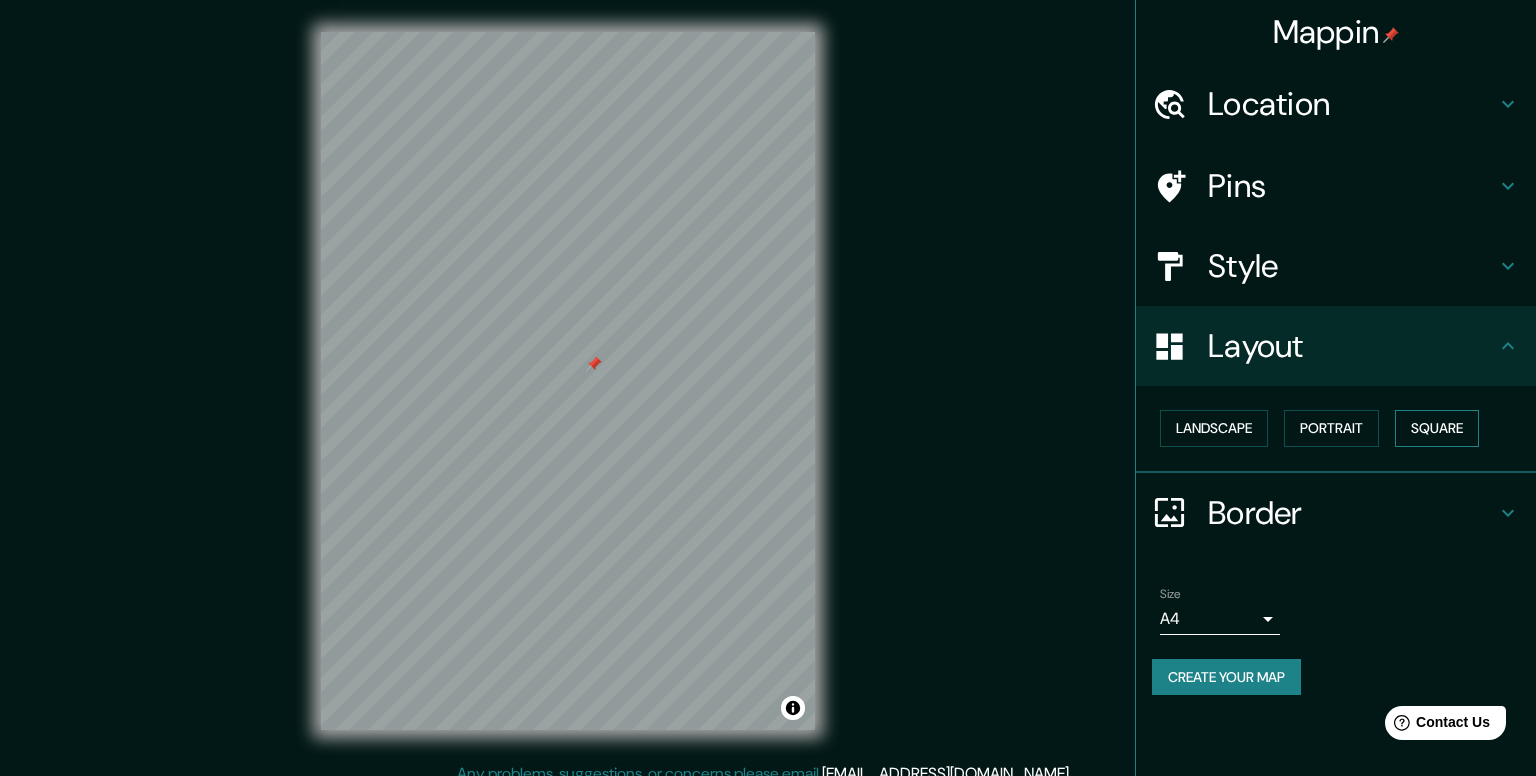 click on "Square" at bounding box center (1437, 428) 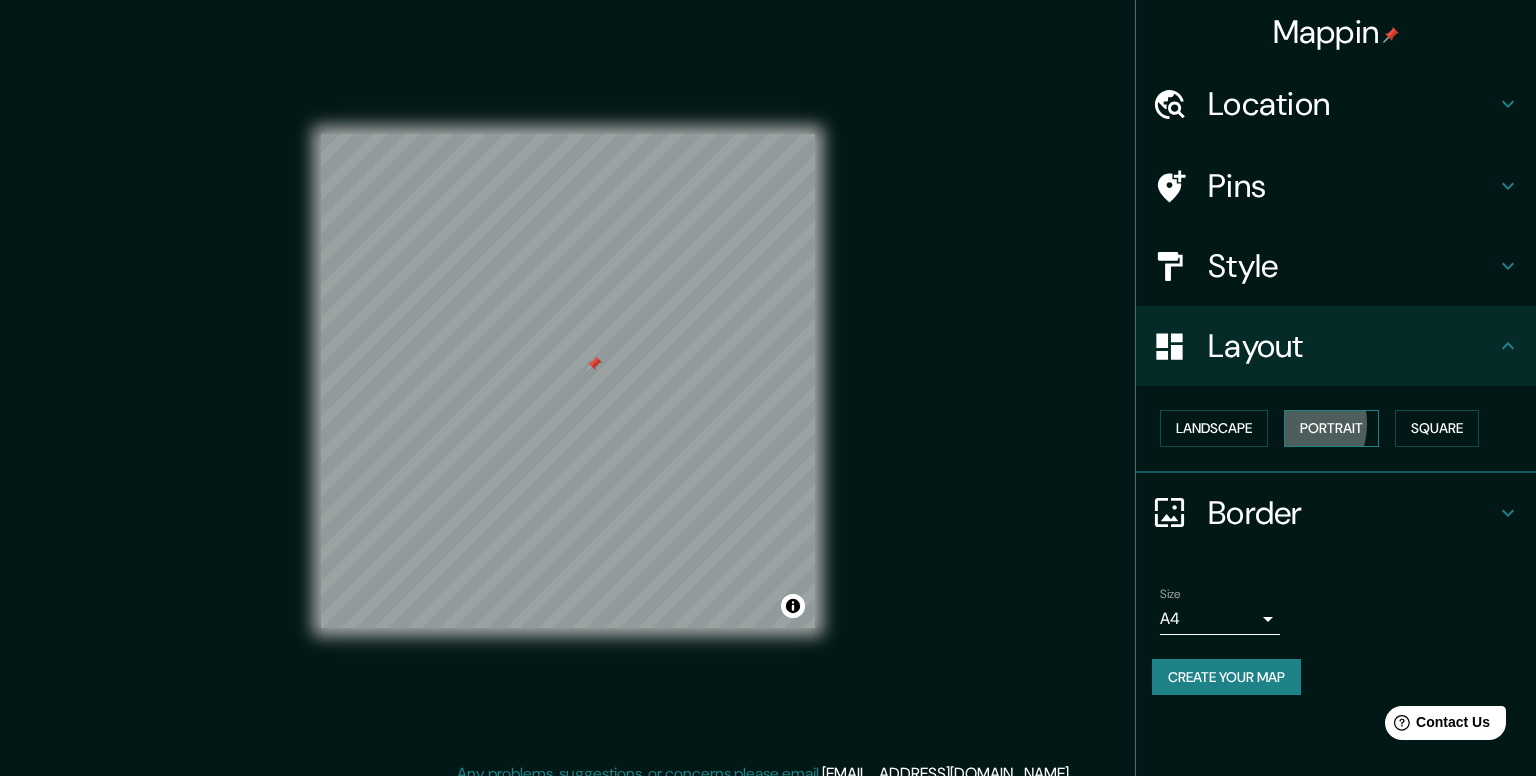 click on "Portrait" at bounding box center (1331, 428) 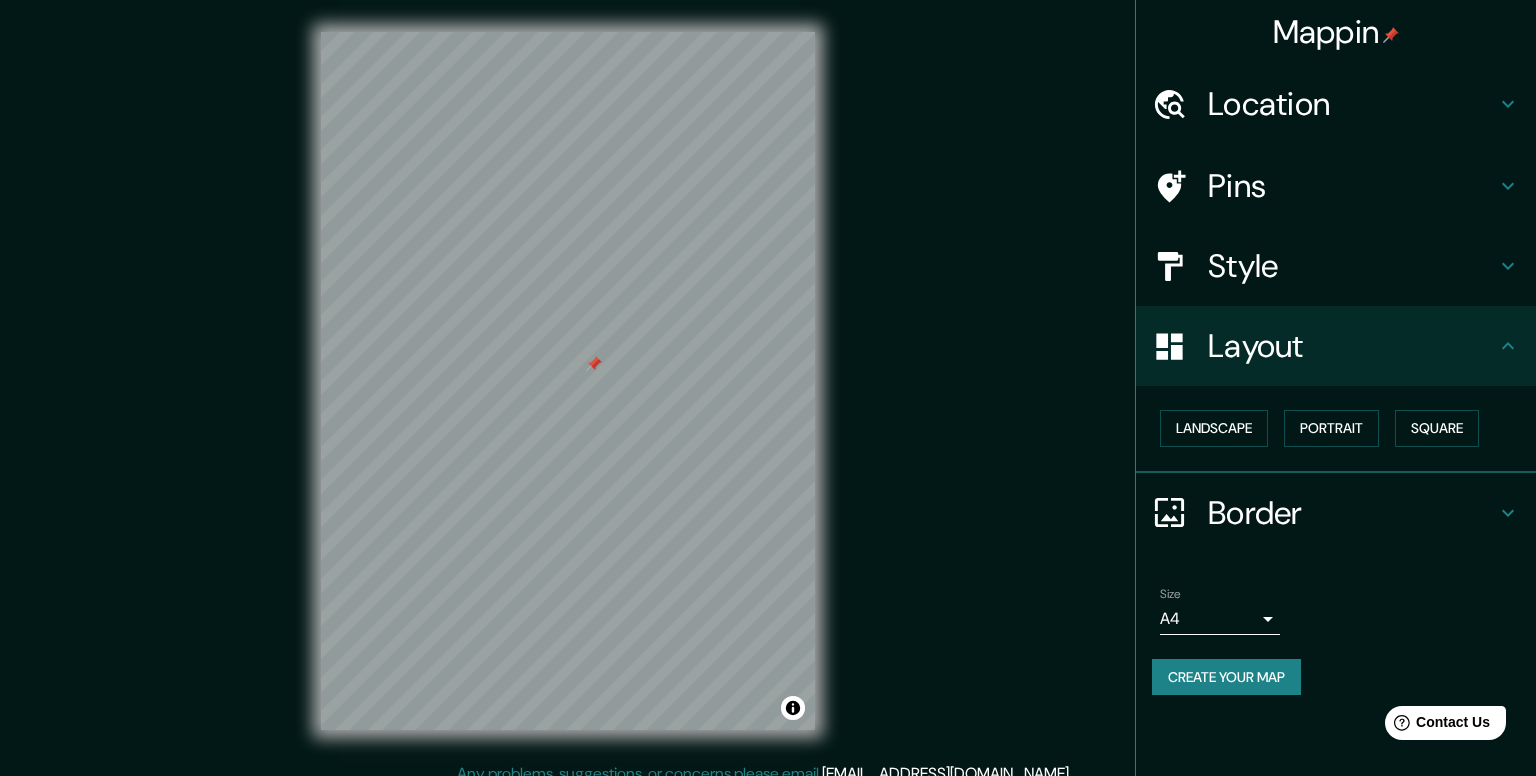 click 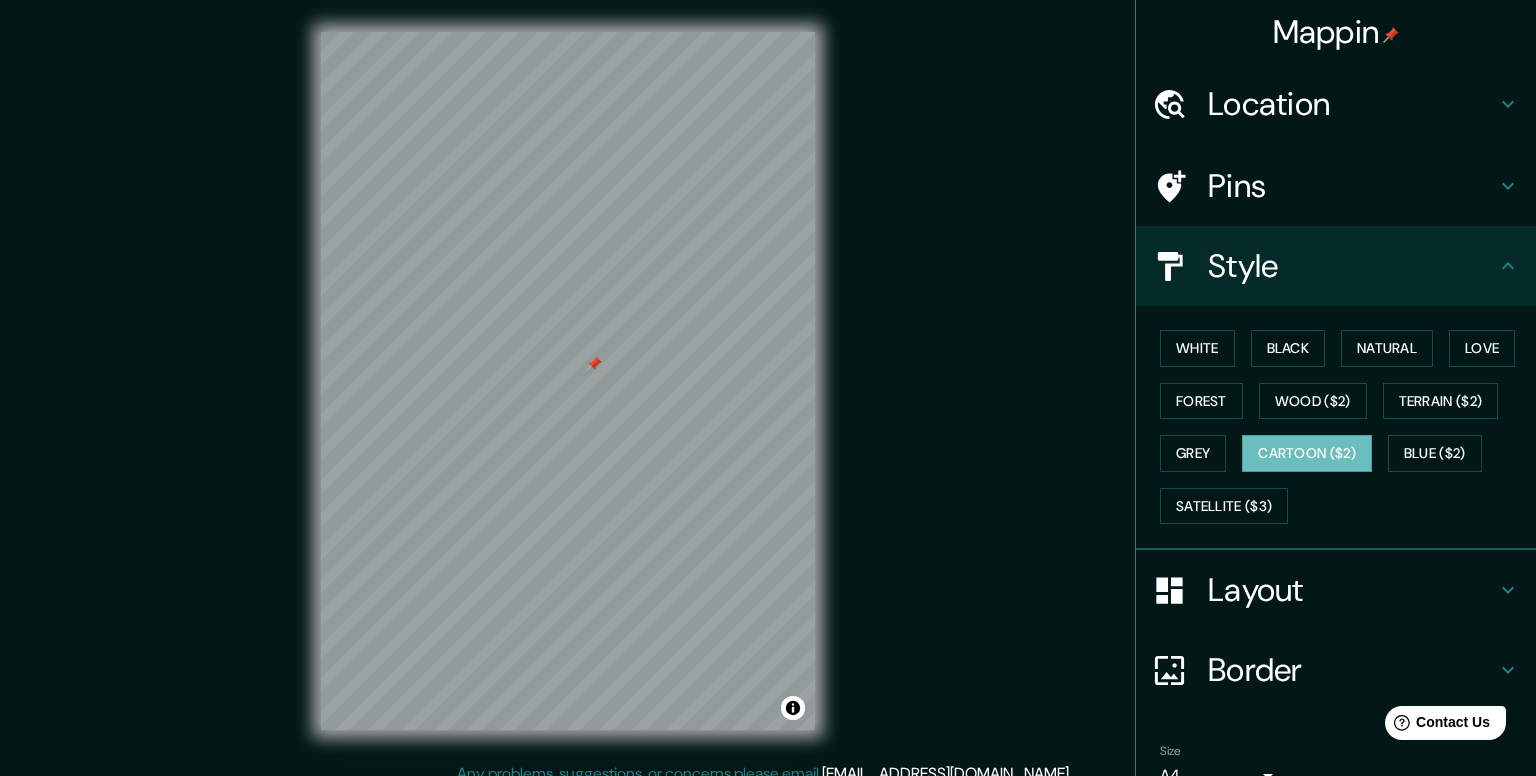 click 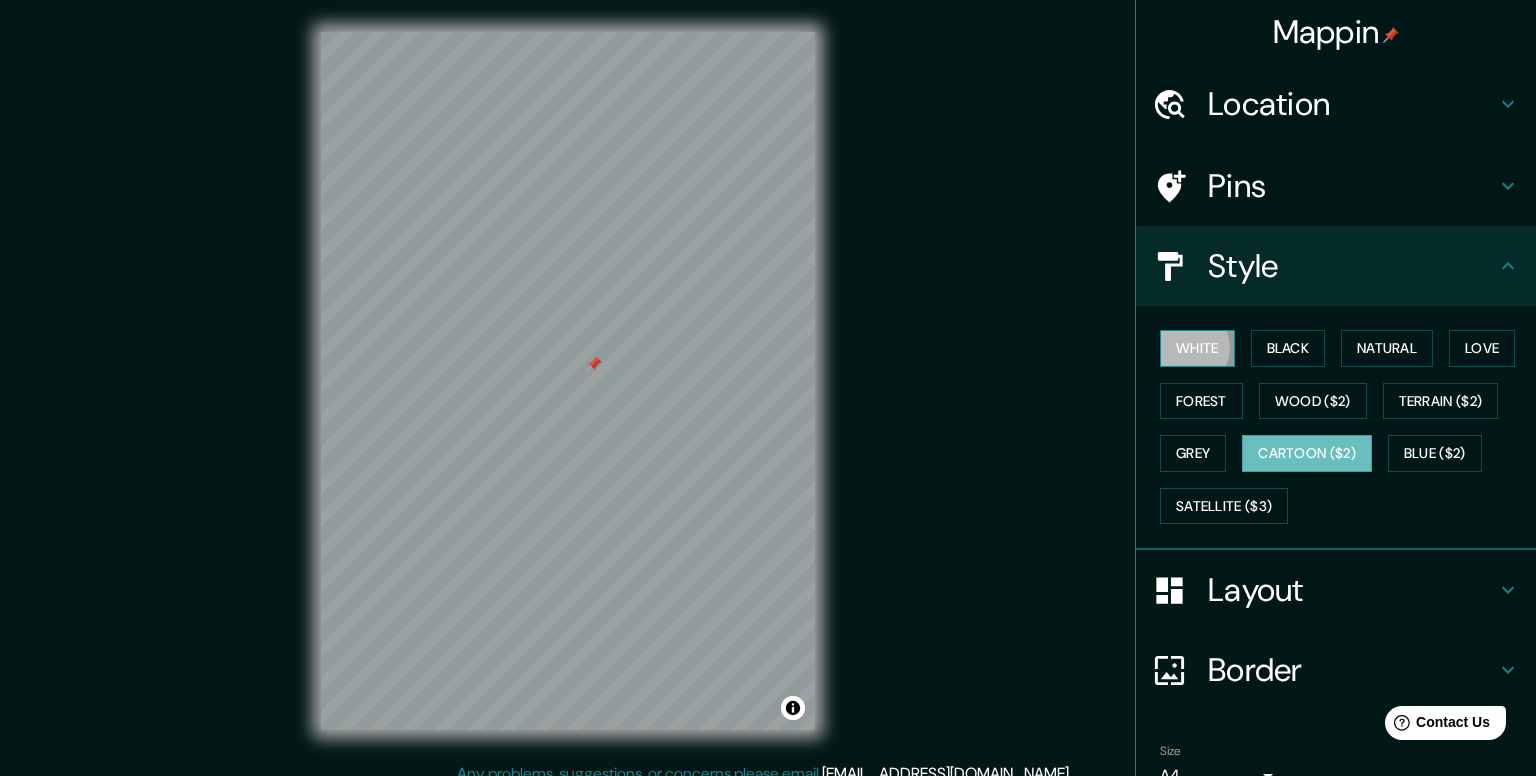 click on "White" at bounding box center [1197, 348] 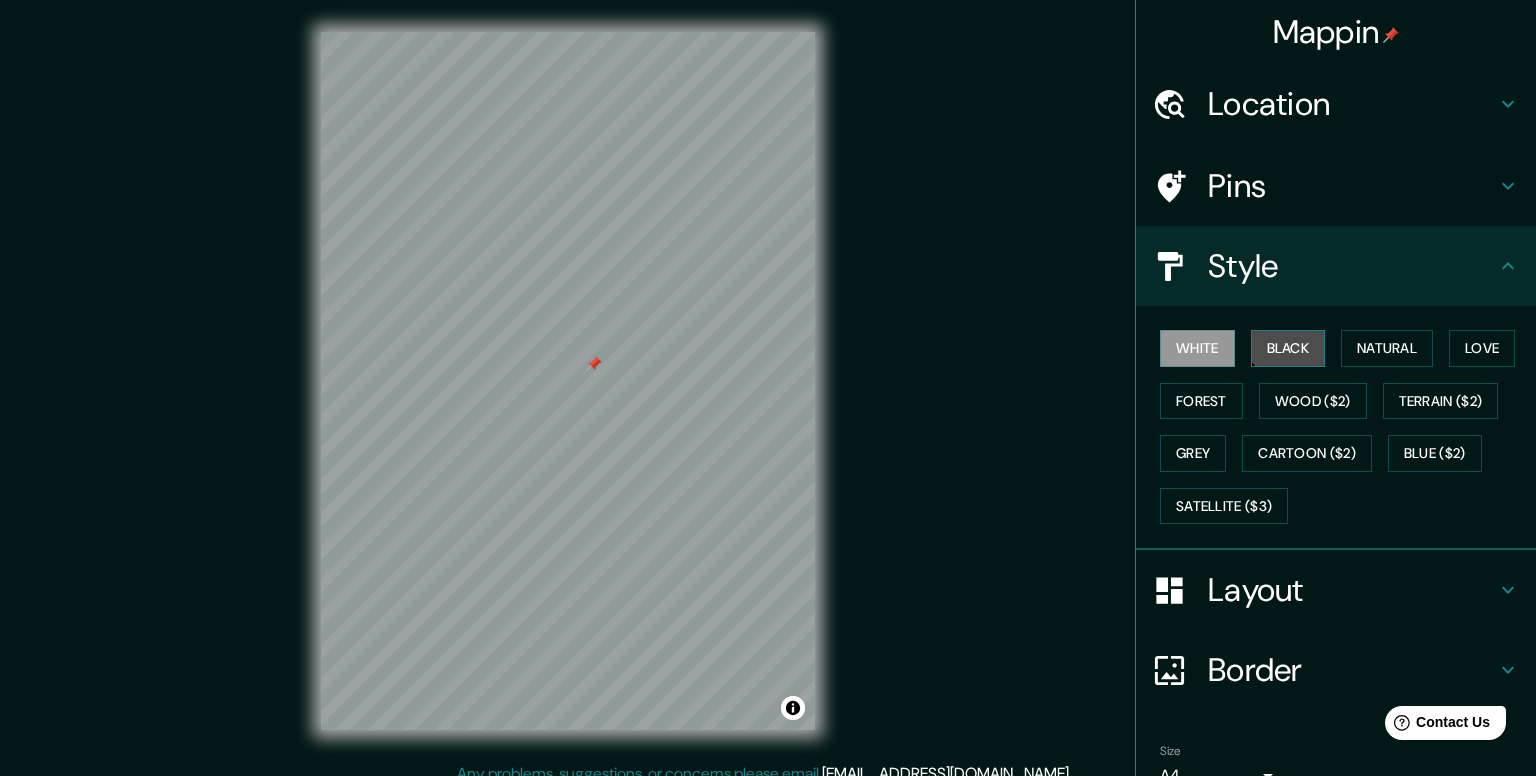 click on "Black" at bounding box center [1288, 348] 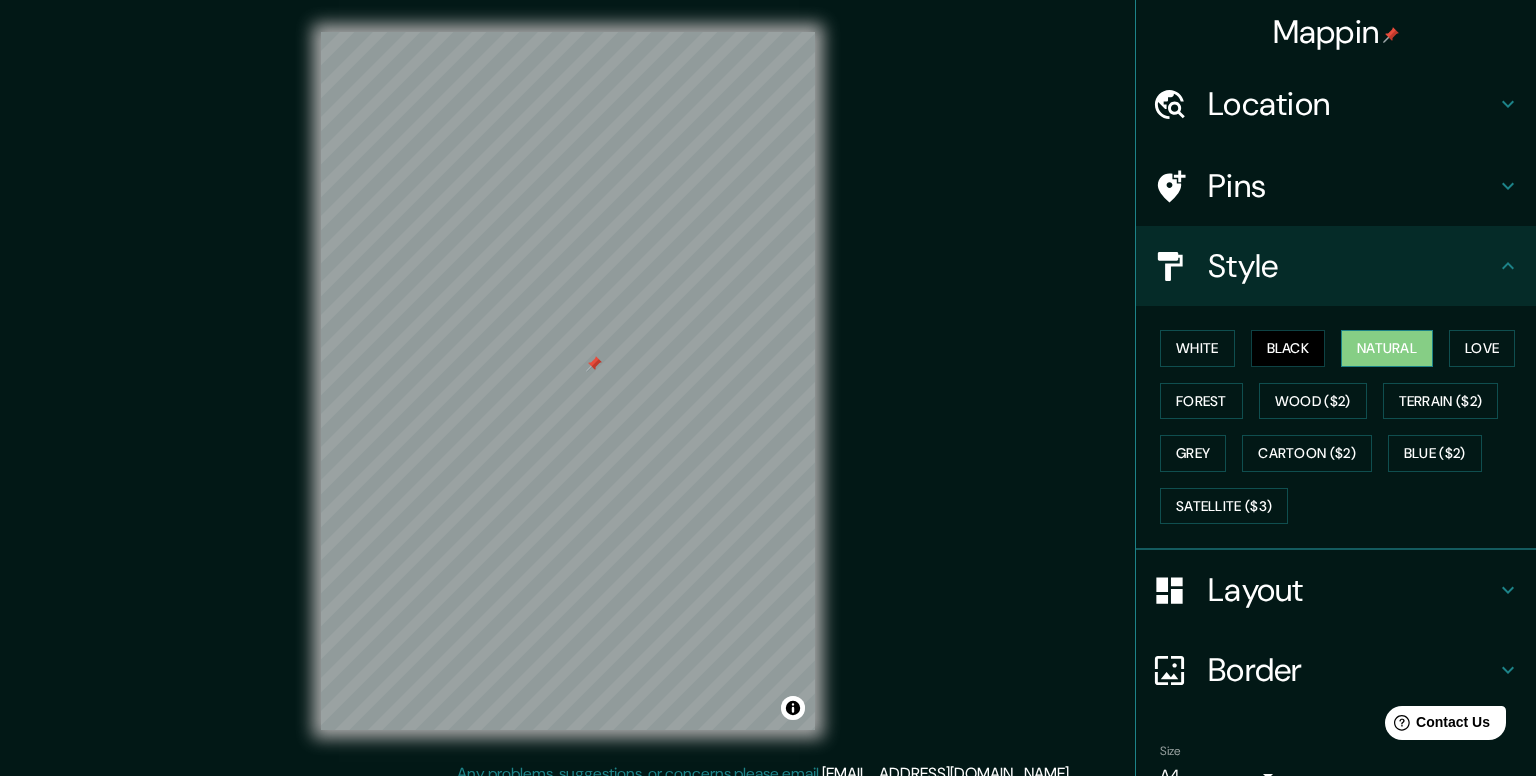 click on "Natural" at bounding box center (1387, 348) 